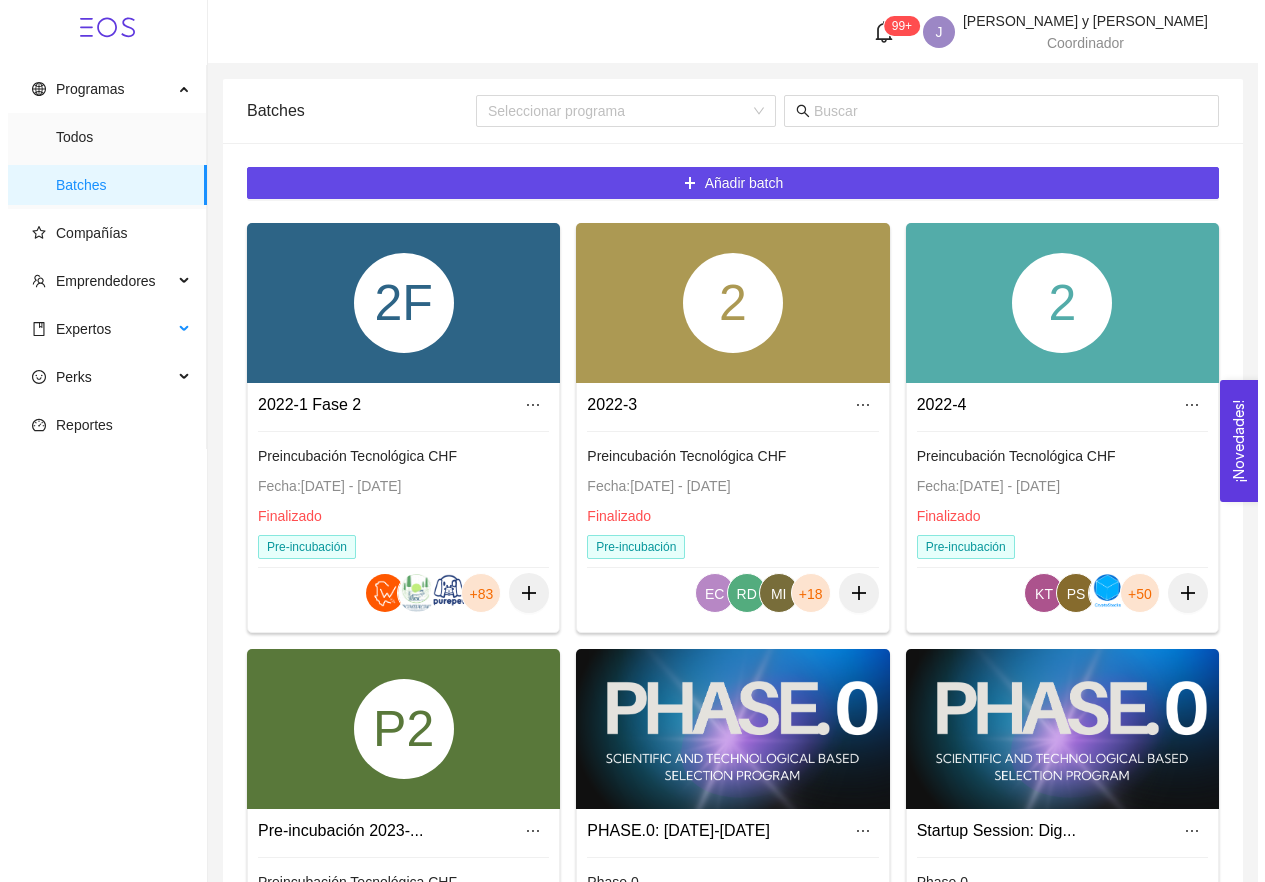scroll, scrollTop: 0, scrollLeft: 0, axis: both 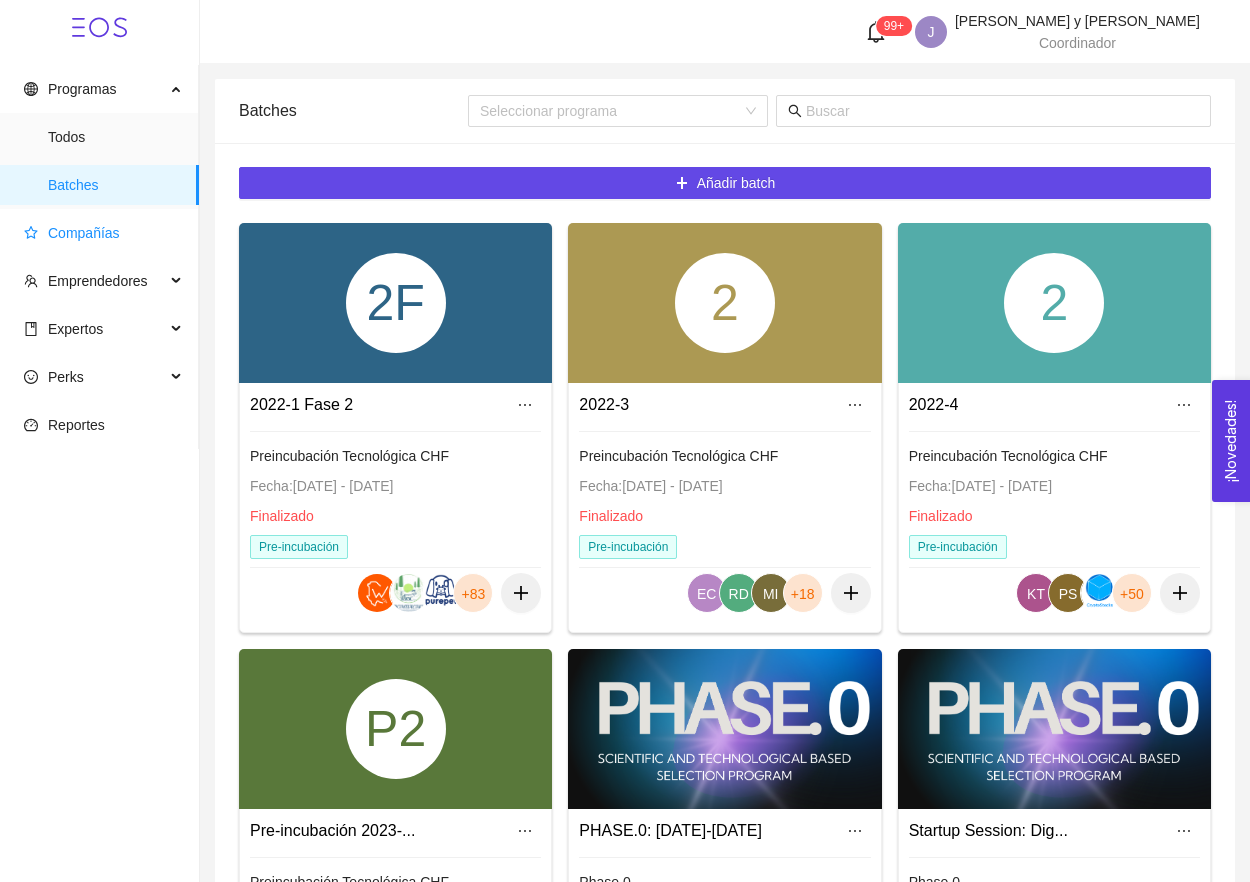 click on "Compañías" at bounding box center (84, 233) 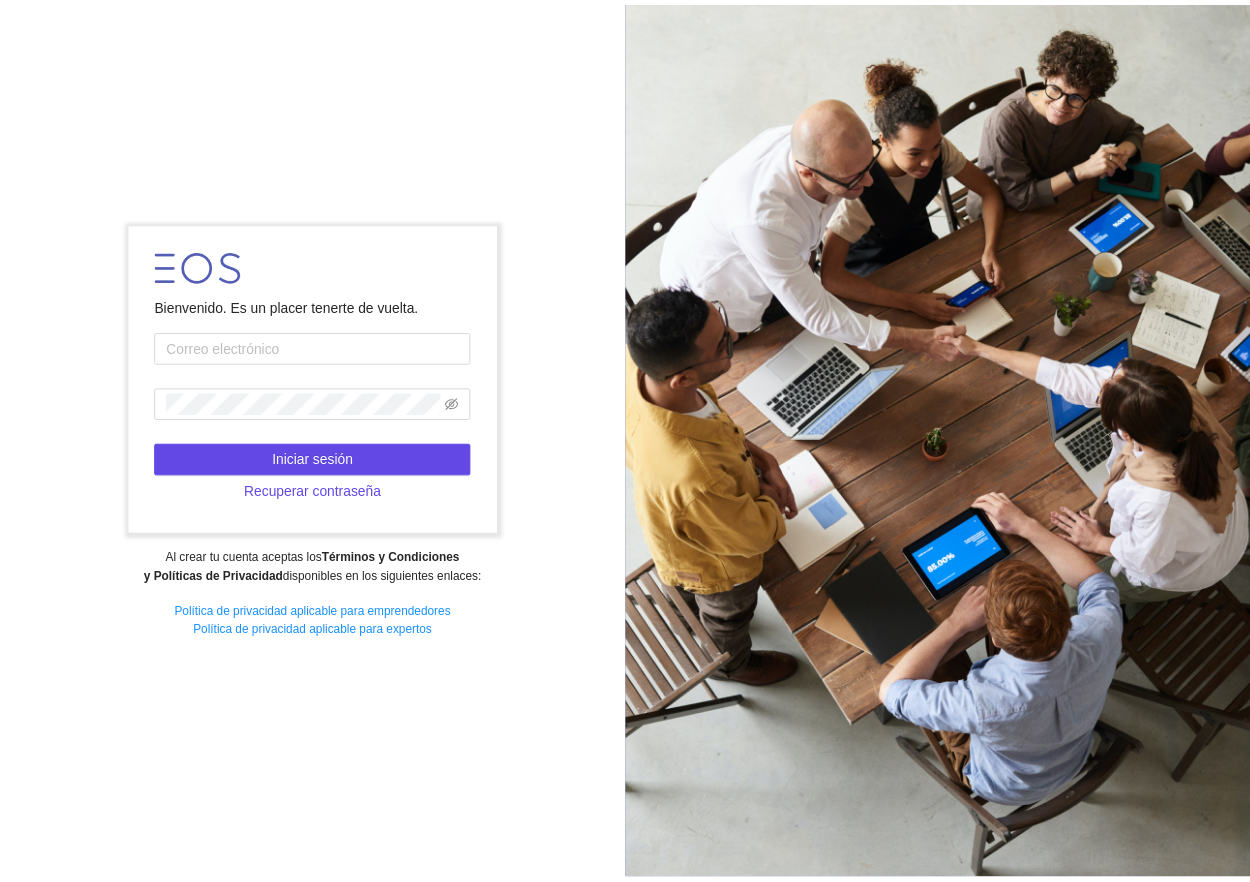 scroll, scrollTop: 0, scrollLeft: 0, axis: both 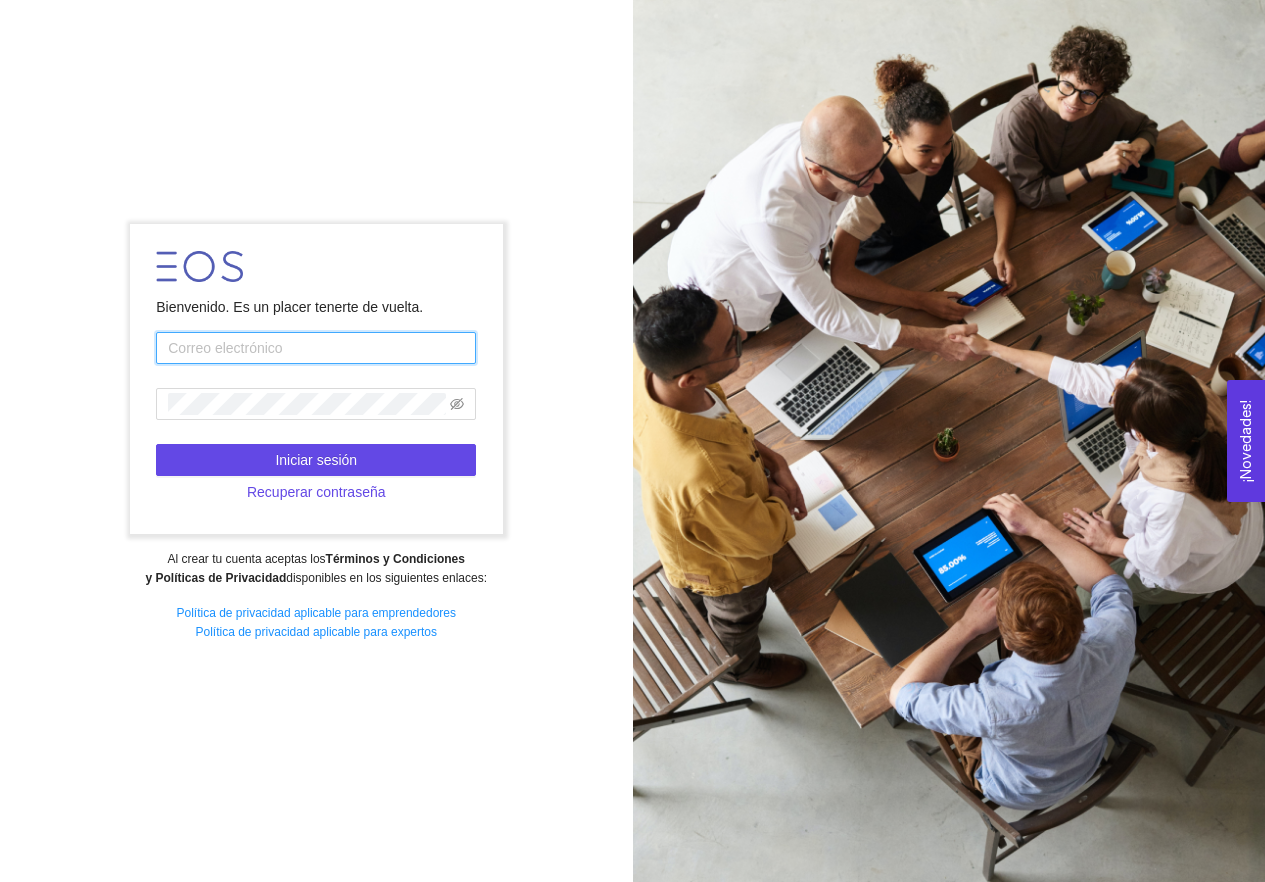 type on "[EMAIL_ADDRESS][DOMAIN_NAME]" 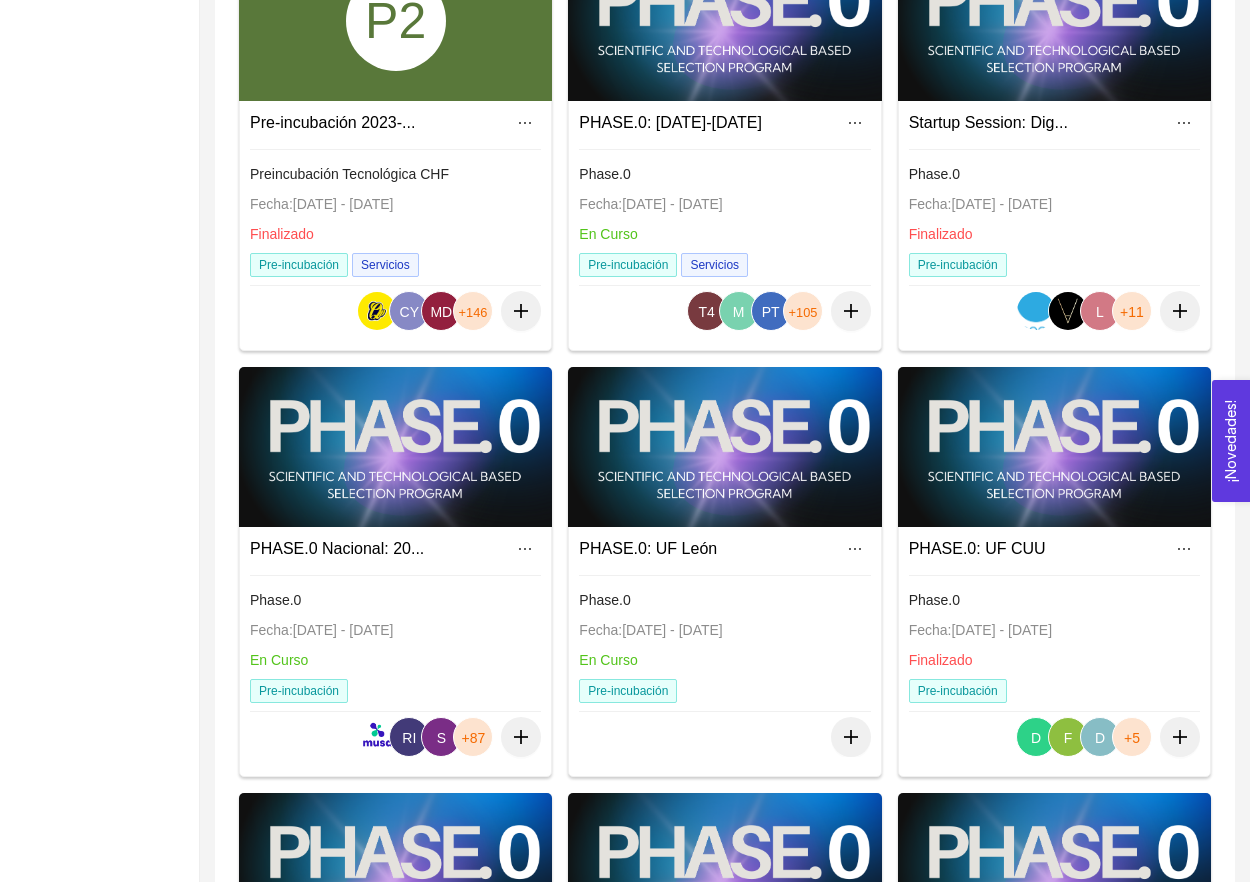 scroll, scrollTop: 724, scrollLeft: 0, axis: vertical 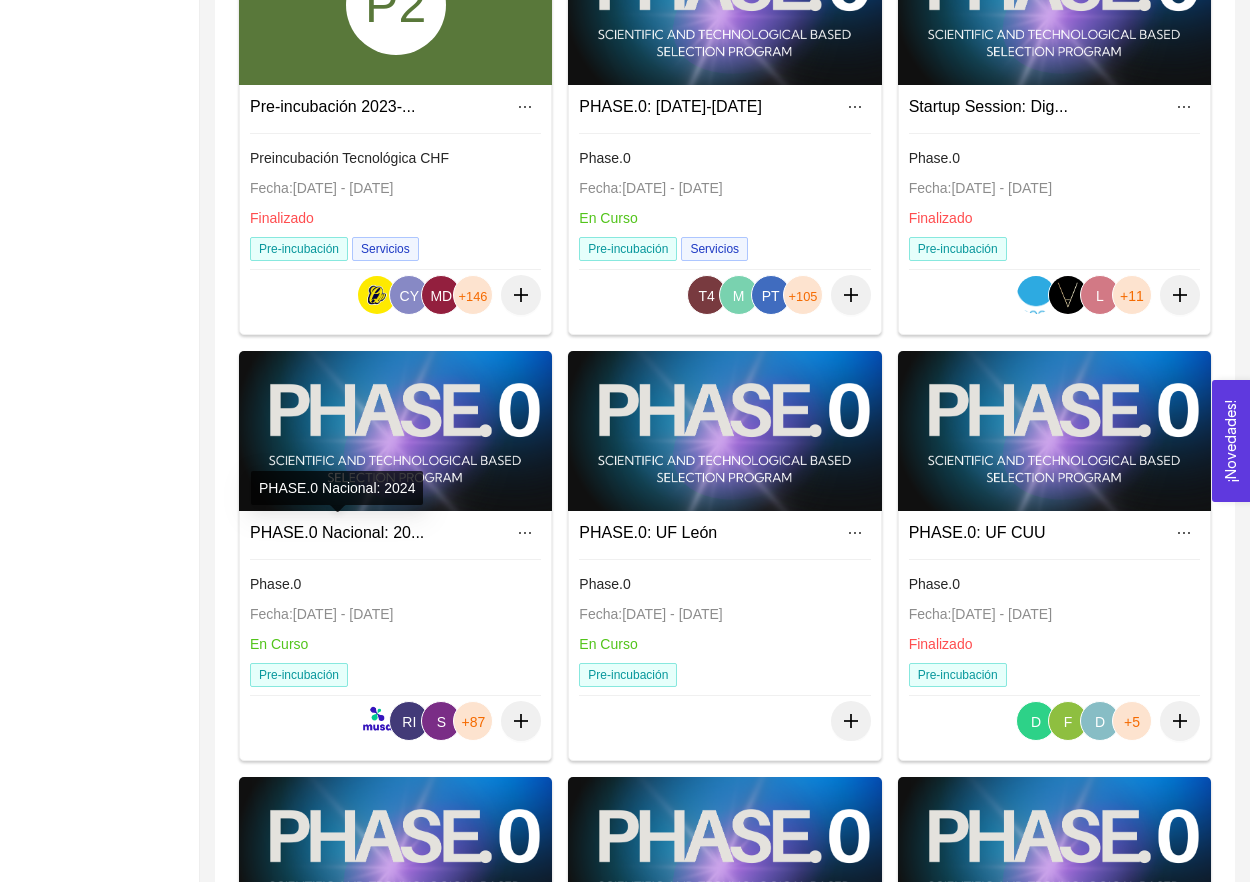 click on "PHASE.0 Nacional: 2024" at bounding box center (337, 488) 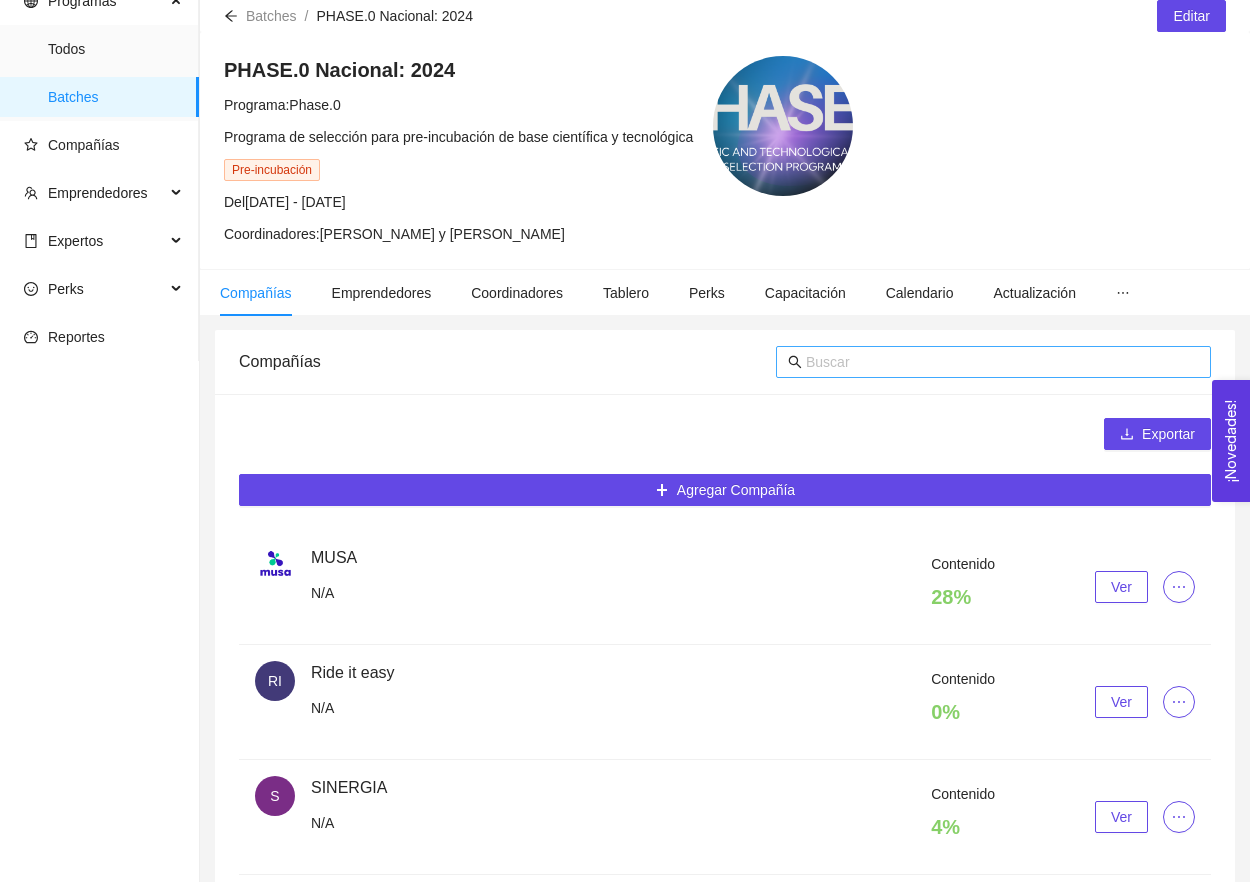 click at bounding box center [1002, 362] 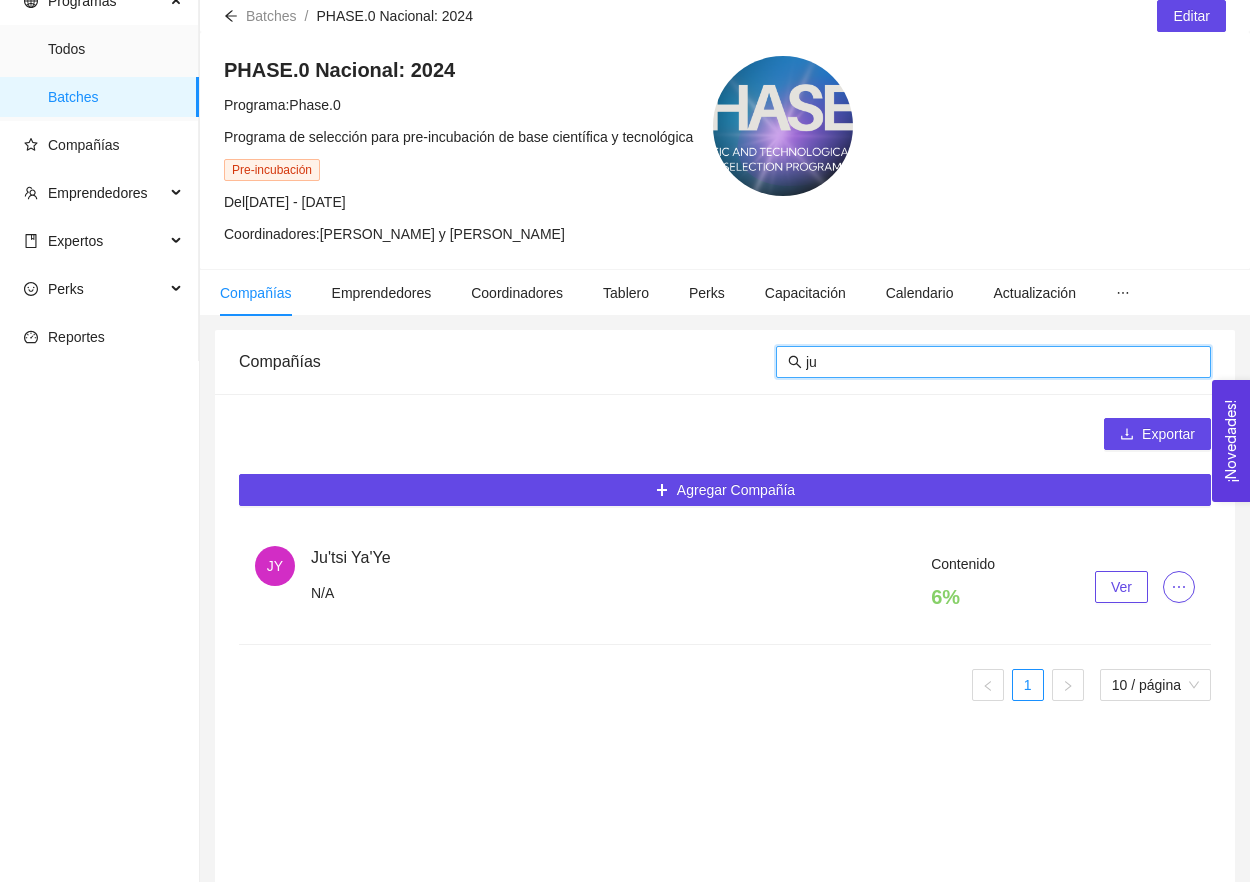 type on "ju" 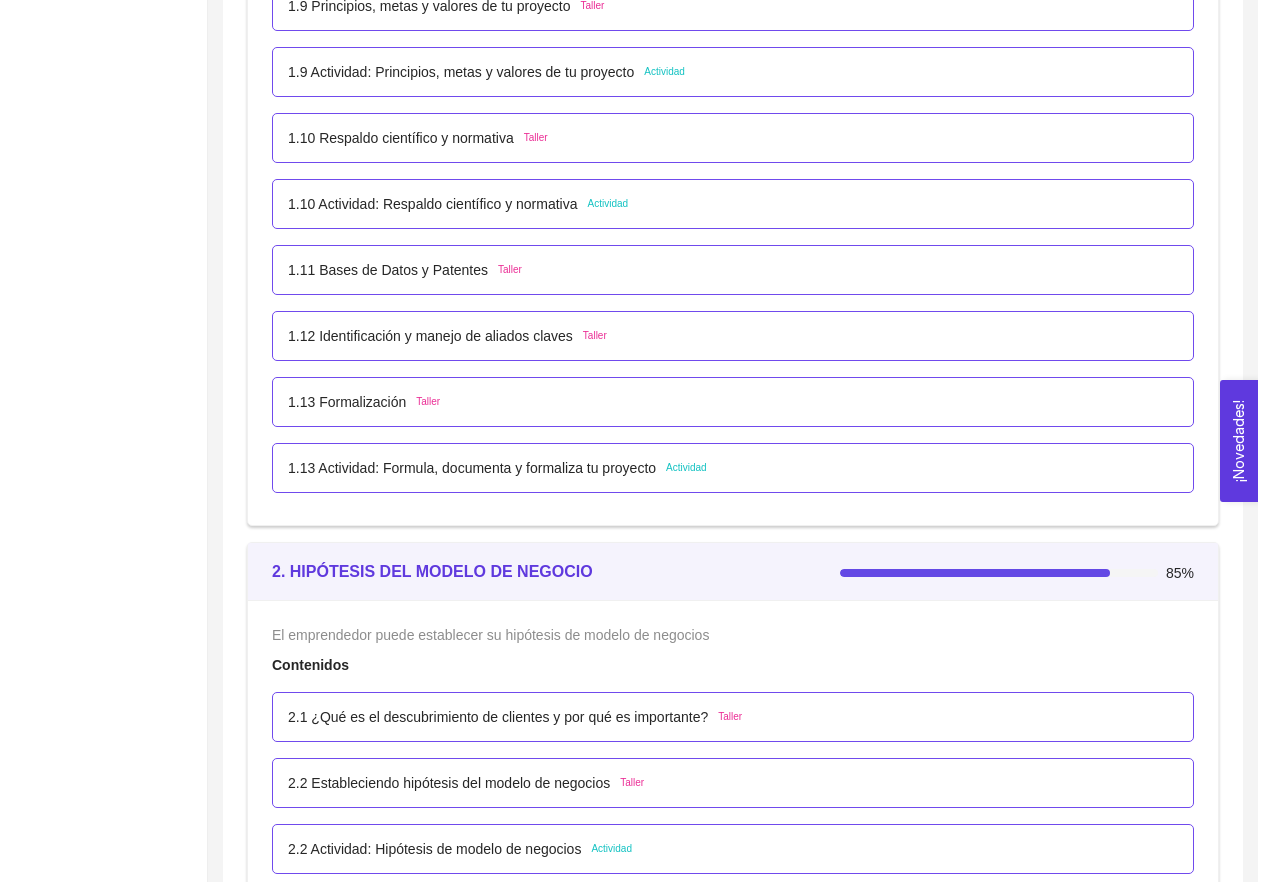 scroll, scrollTop: 2423, scrollLeft: 0, axis: vertical 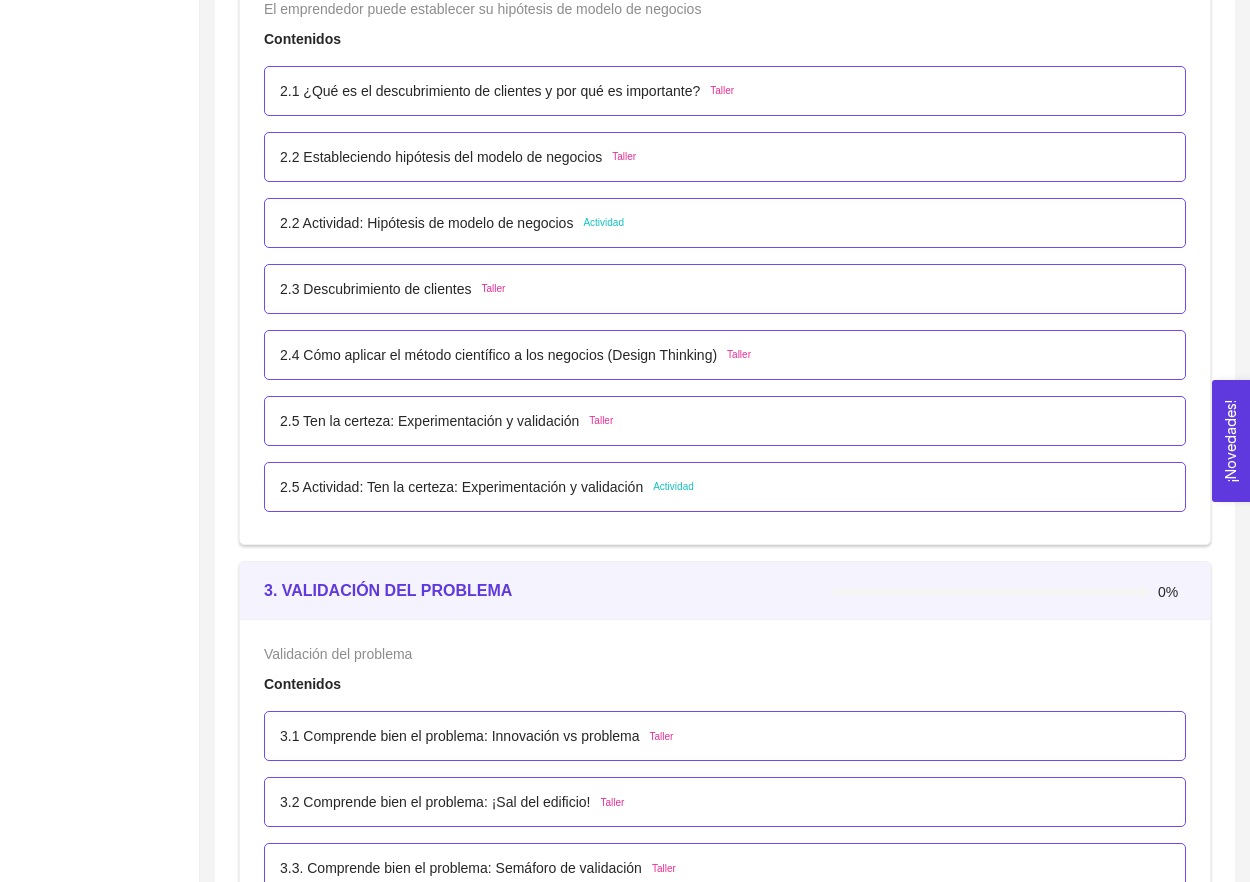 click on "2.2 Actividad: Hipótesis de modelo de negocios Actividad" at bounding box center (452, 223) 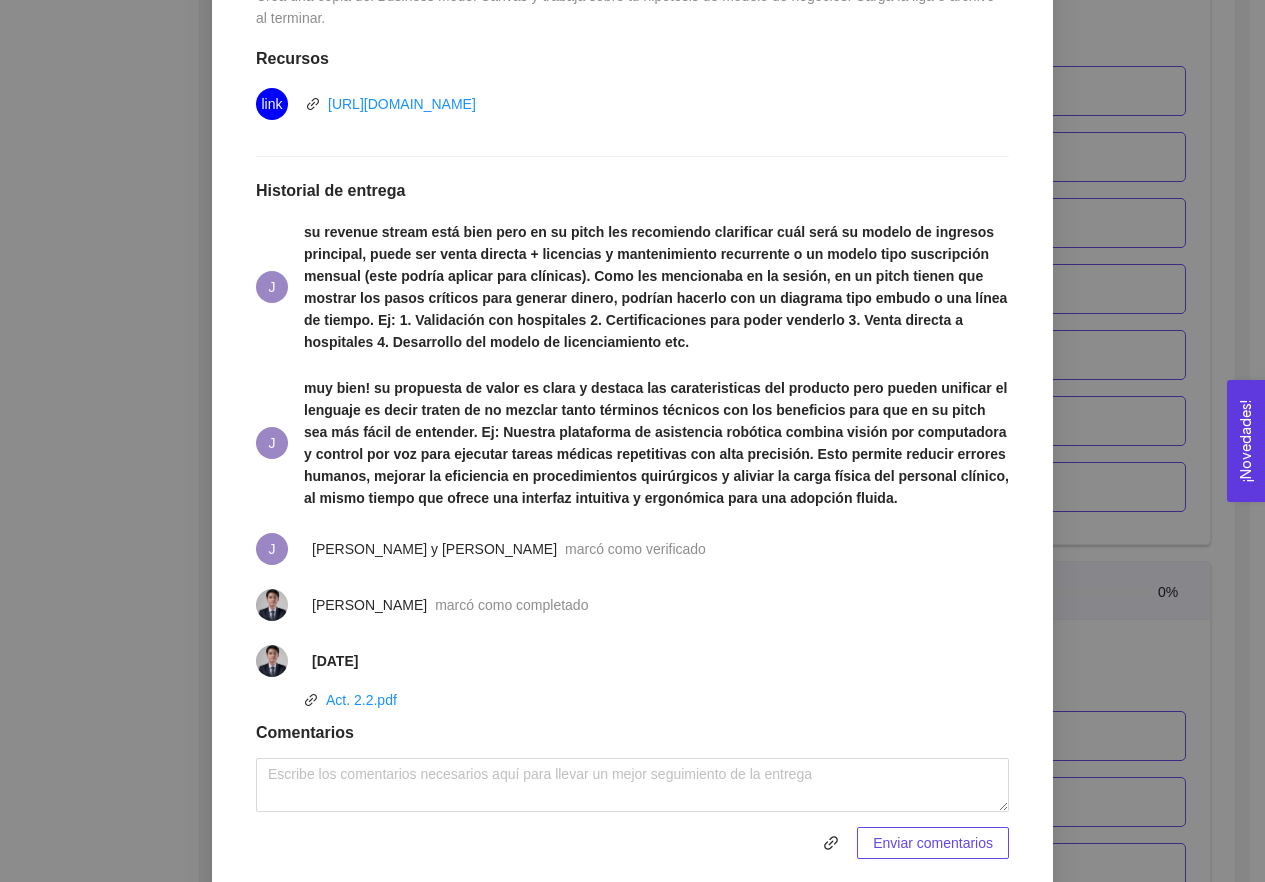 scroll, scrollTop: 610, scrollLeft: 0, axis: vertical 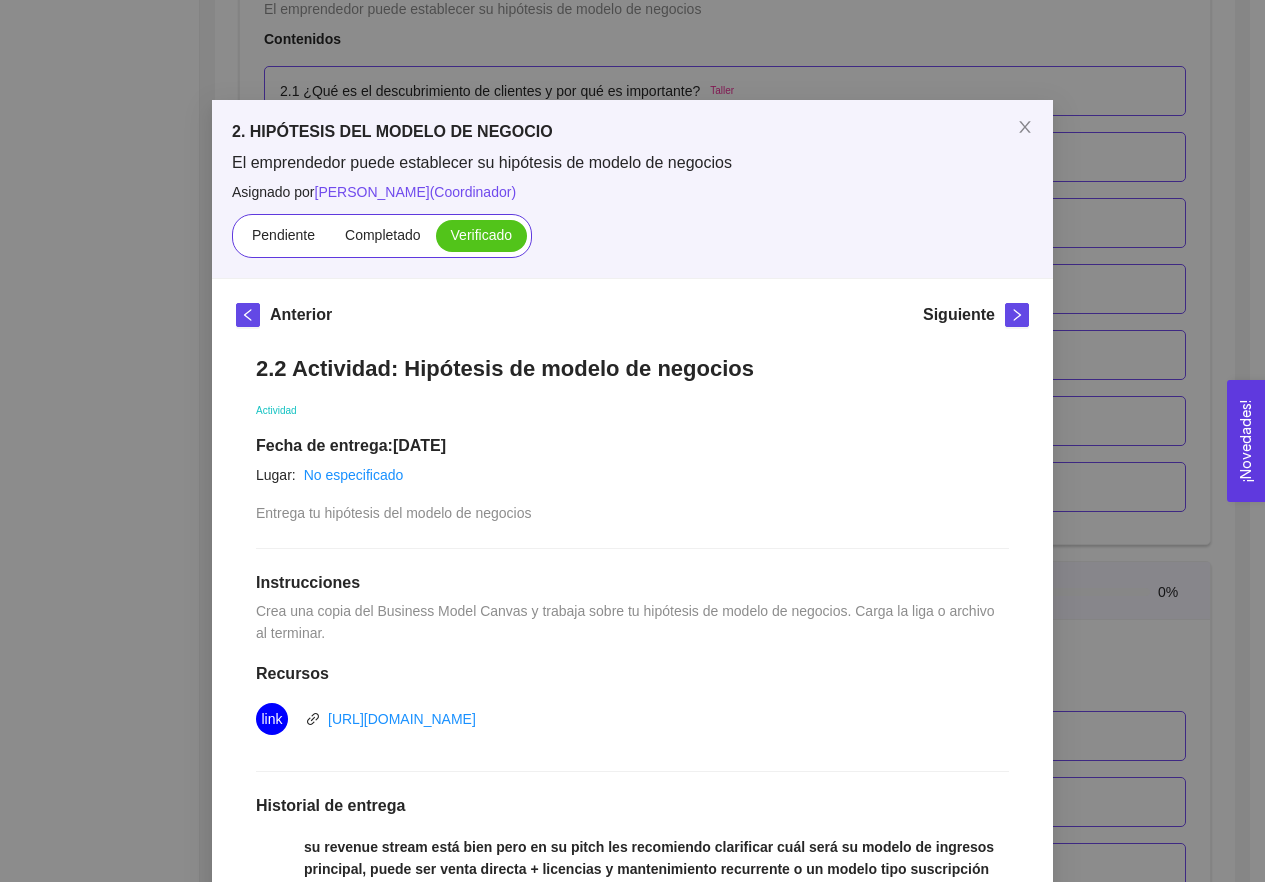 click on "2. HIPÓTESIS DEL MODELO DE NEGOCIO El emprendedor puede establecer su hipótesis de modelo de negocios Asignado por  [PERSON_NAME]   ( Coordinador ) Pendiente Completado Verificado Anterior Siguiente 2.2 Actividad: Hipótesis de modelo de negocios Actividad Fecha de entrega:  [DATE] Lugar: No especificado Entrega tu hipótesis del modelo de negocios
Instrucciones Crea una copia del Business Model Canvas y trabaja sobre tu hipótesis de modelo de negocios. Carga la liga o archivo al terminar.
Recursos link [URL][DOMAIN_NAME] Historial de entrega J J J [PERSON_NAME] y [PERSON_NAME] como verificado [PERSON_NAME] marcó como completado [DATE] Act. 2.2.pdf Comentarios Enviar comentarios Cancelar Aceptar" at bounding box center [632, 441] 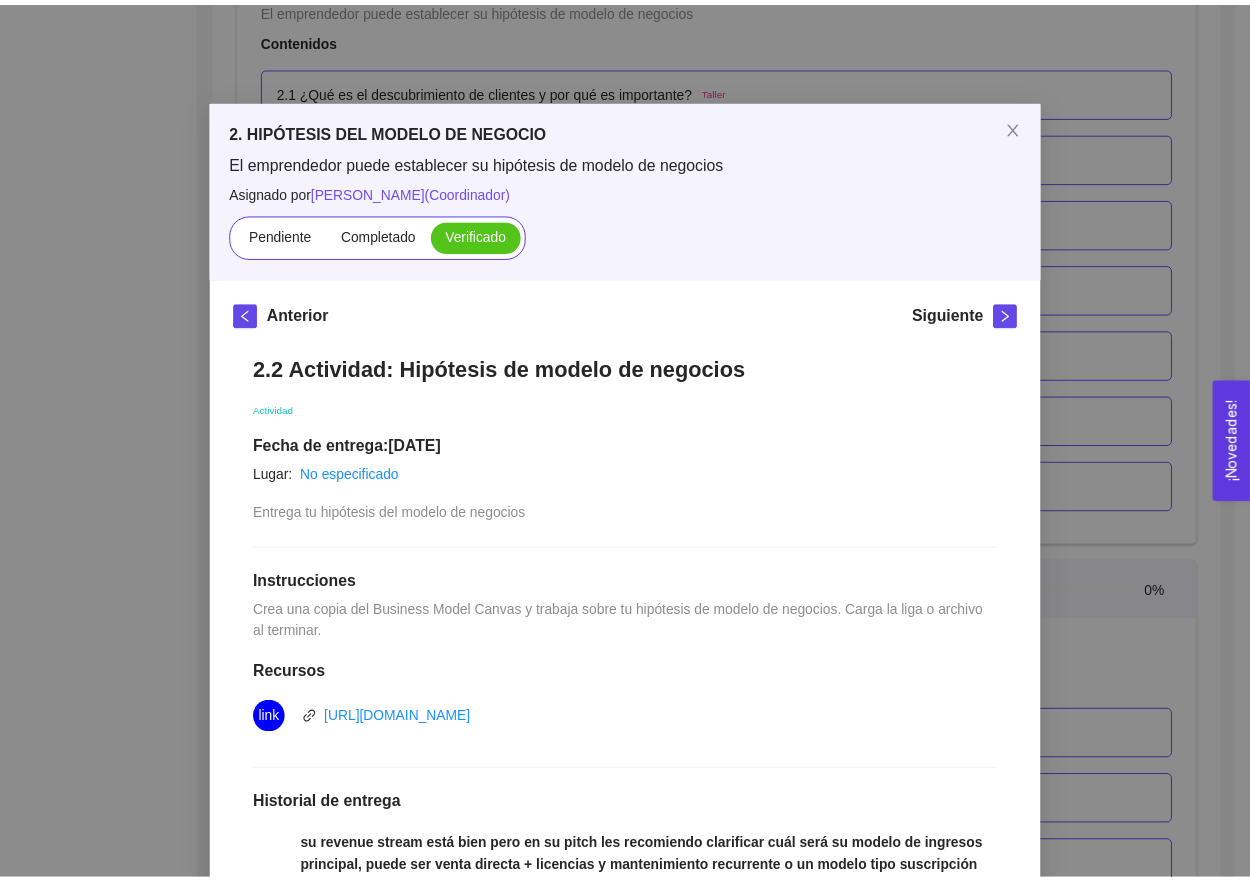 scroll, scrollTop: 0, scrollLeft: 0, axis: both 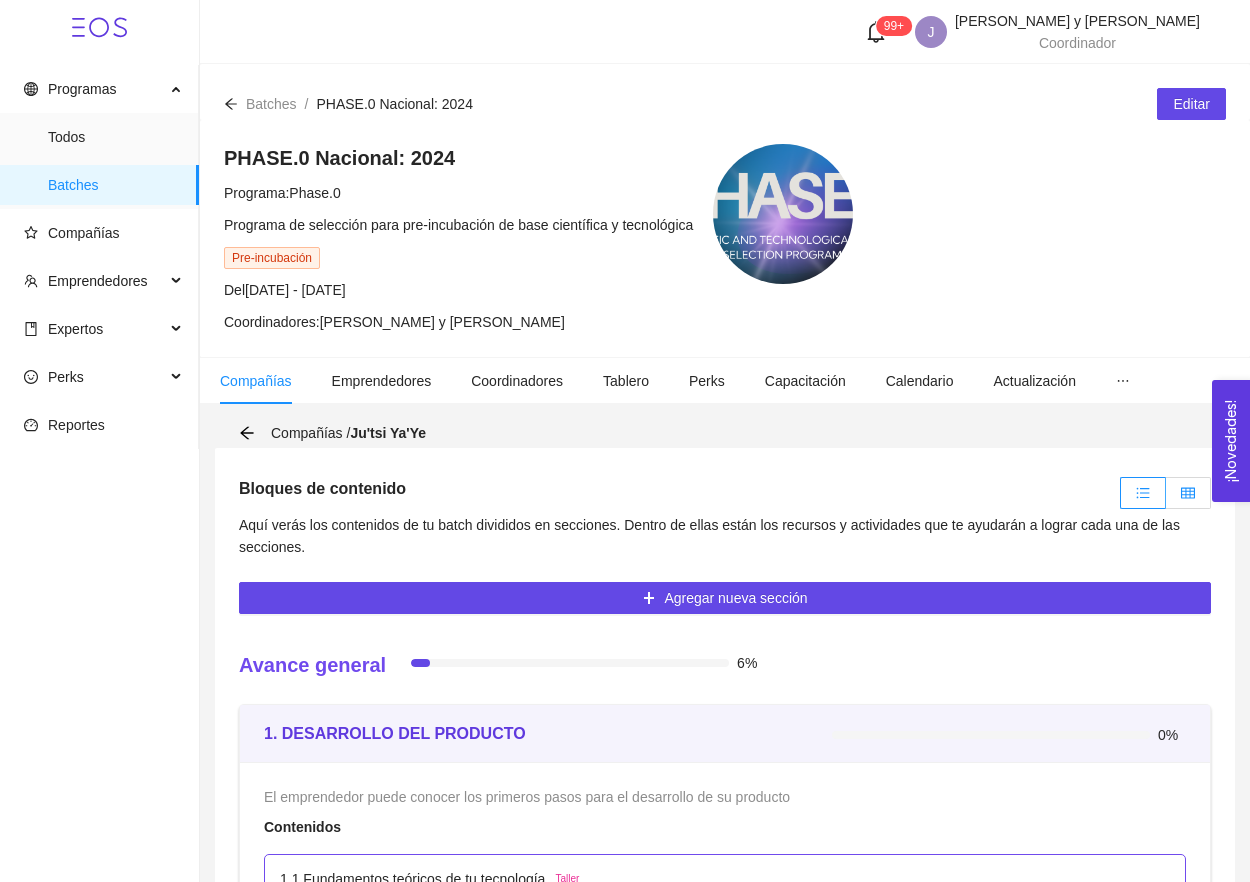 click 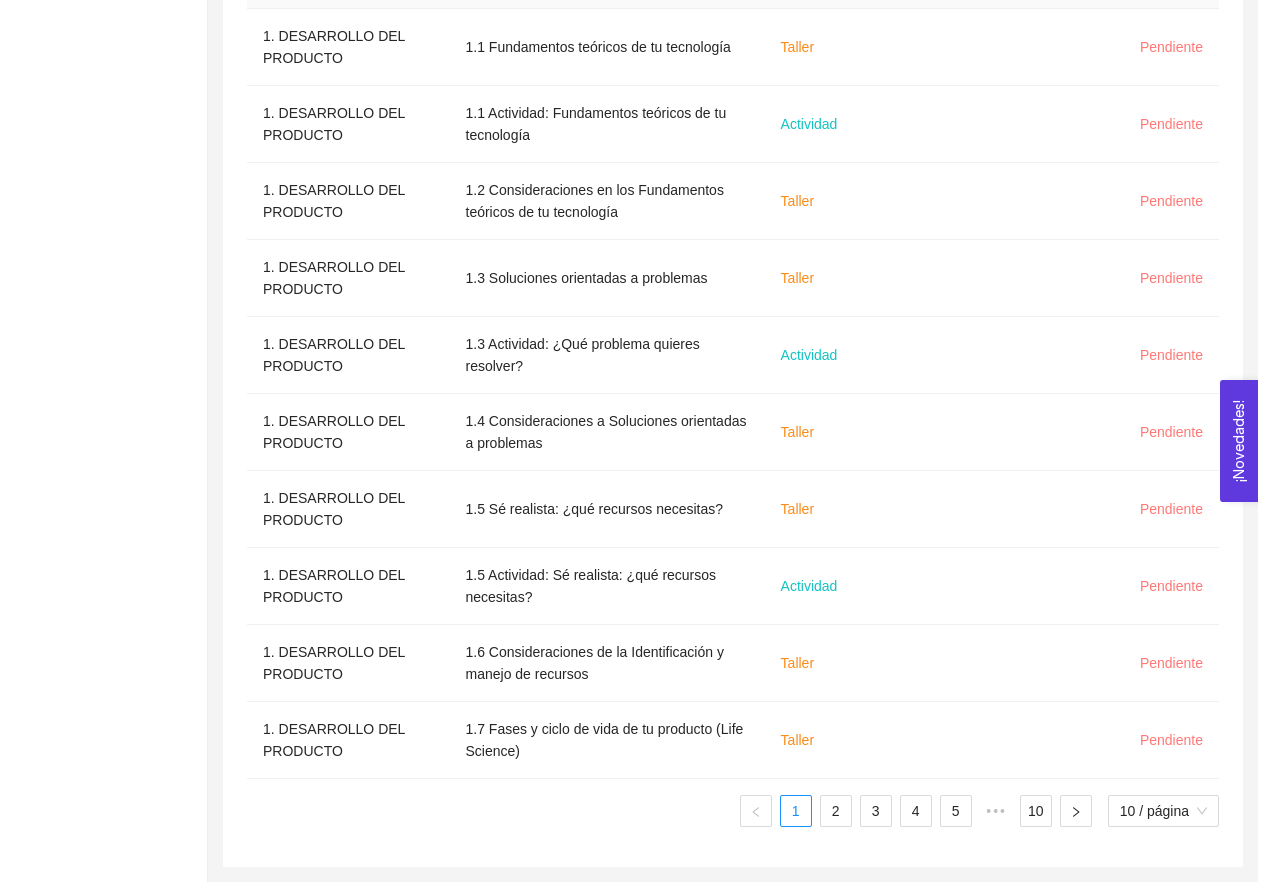 scroll, scrollTop: 750, scrollLeft: 0, axis: vertical 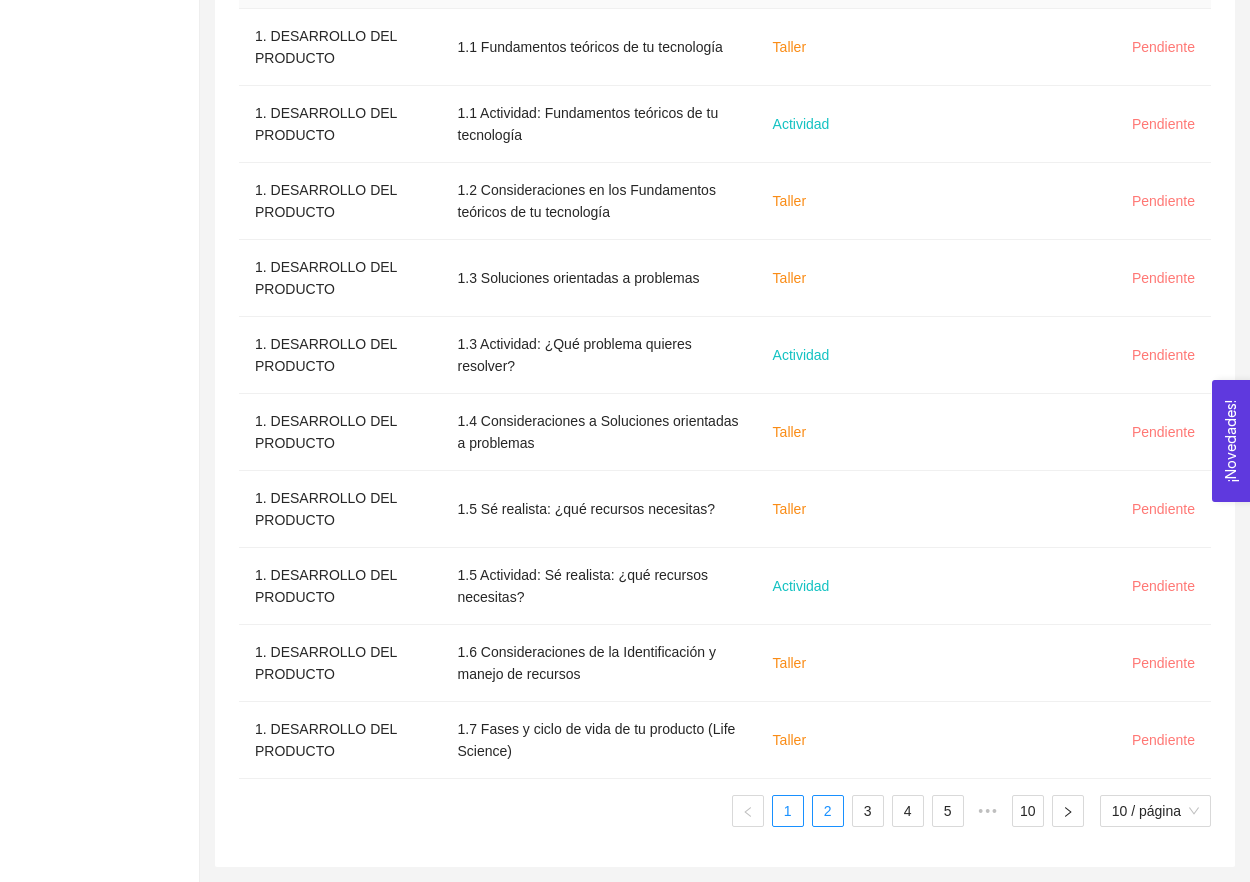 click on "2" at bounding box center [828, 811] 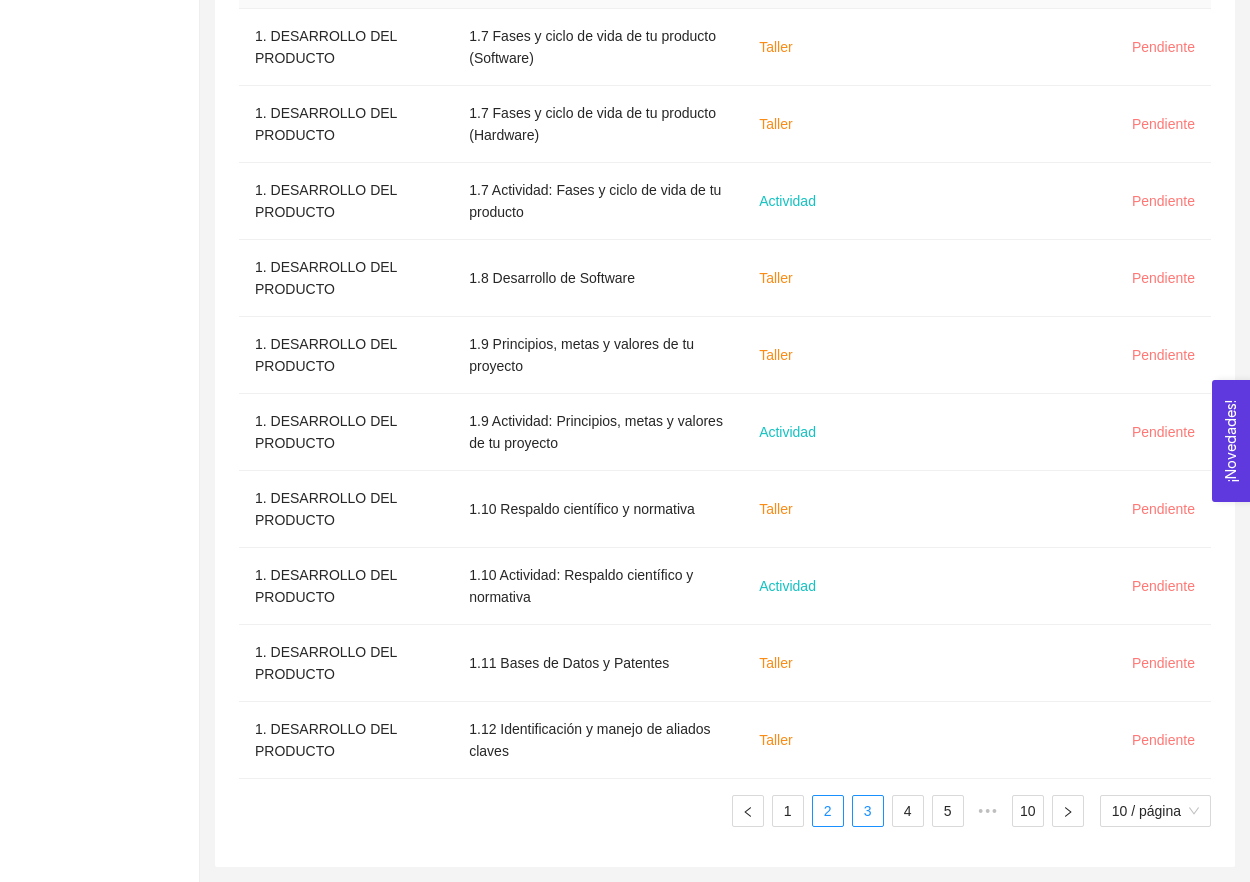 click on "3" at bounding box center [868, 811] 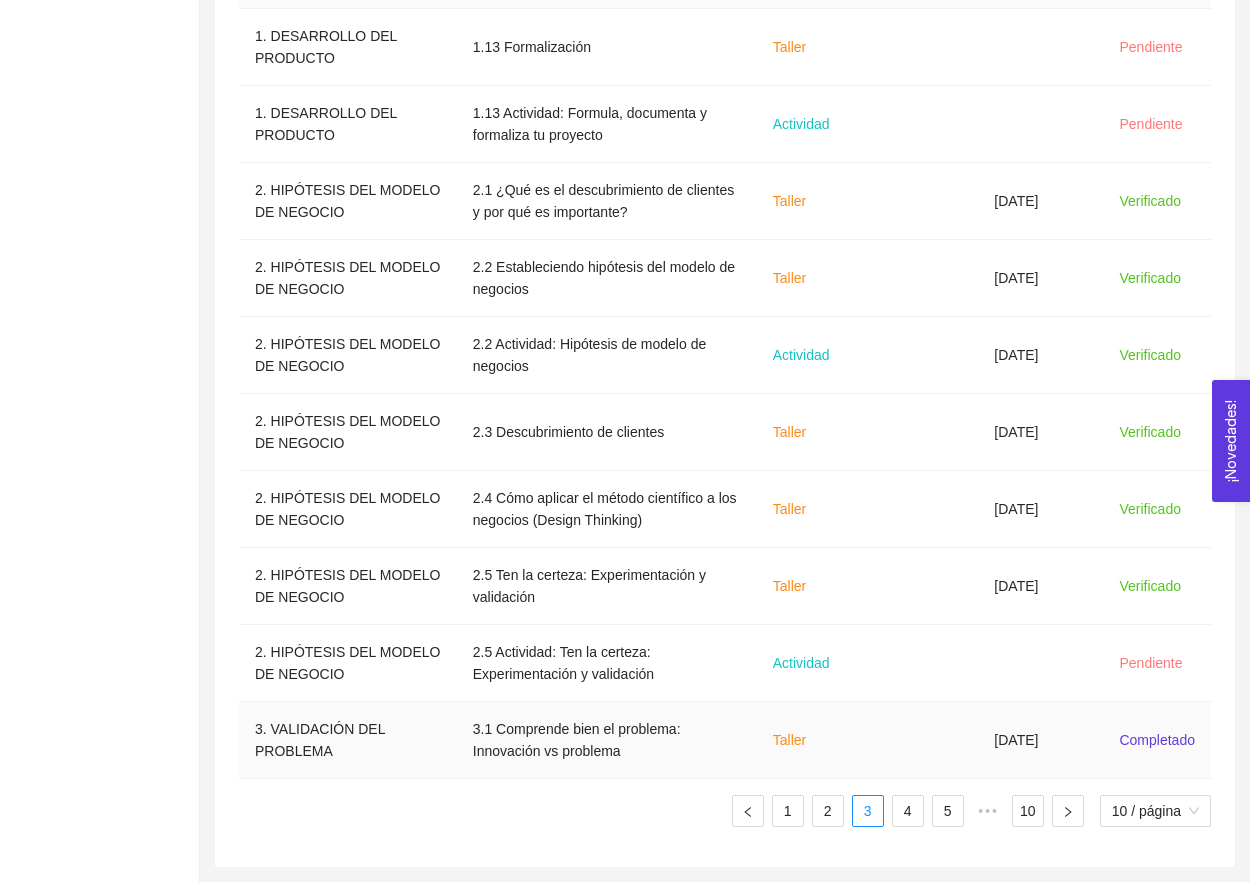 click at bounding box center (926, 740) 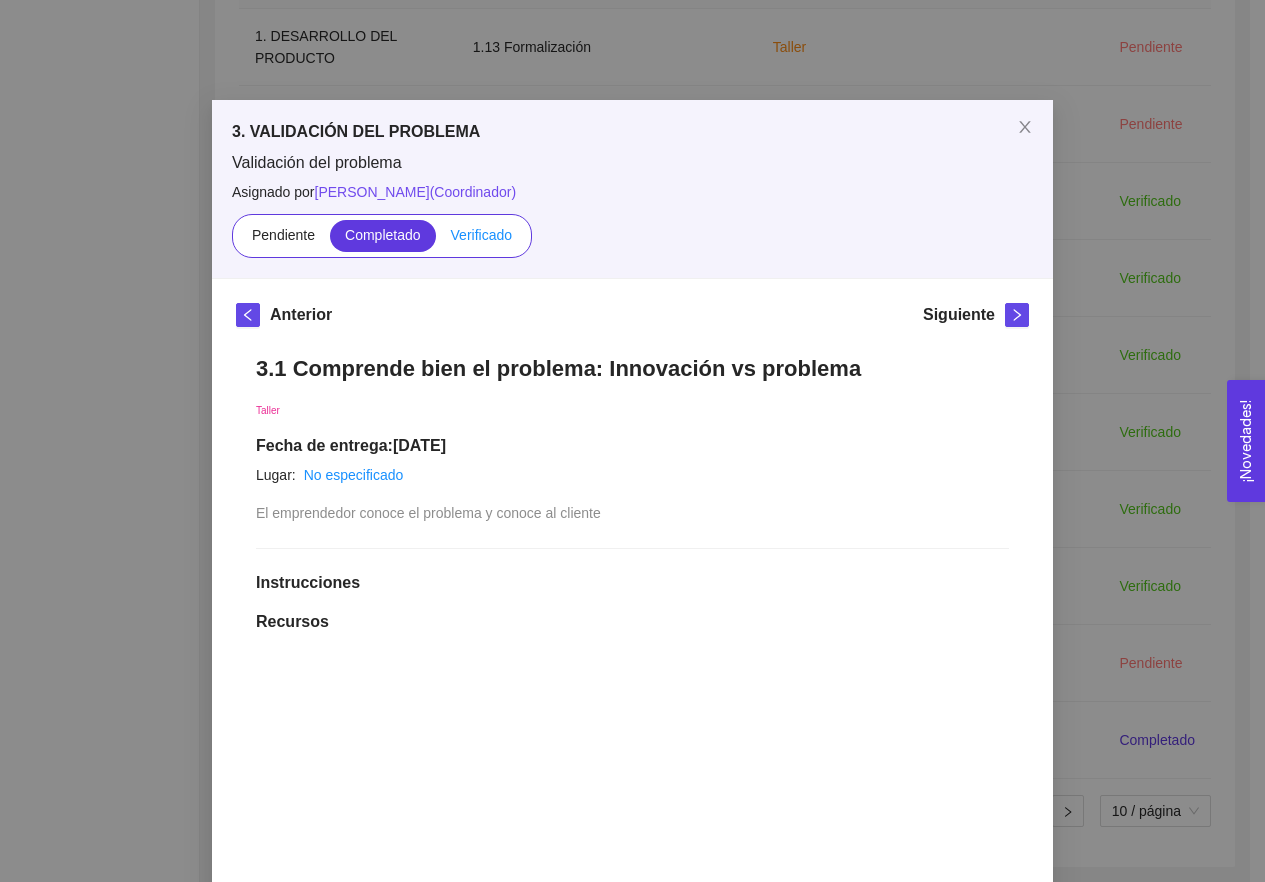 click on "Verificado" at bounding box center (481, 235) 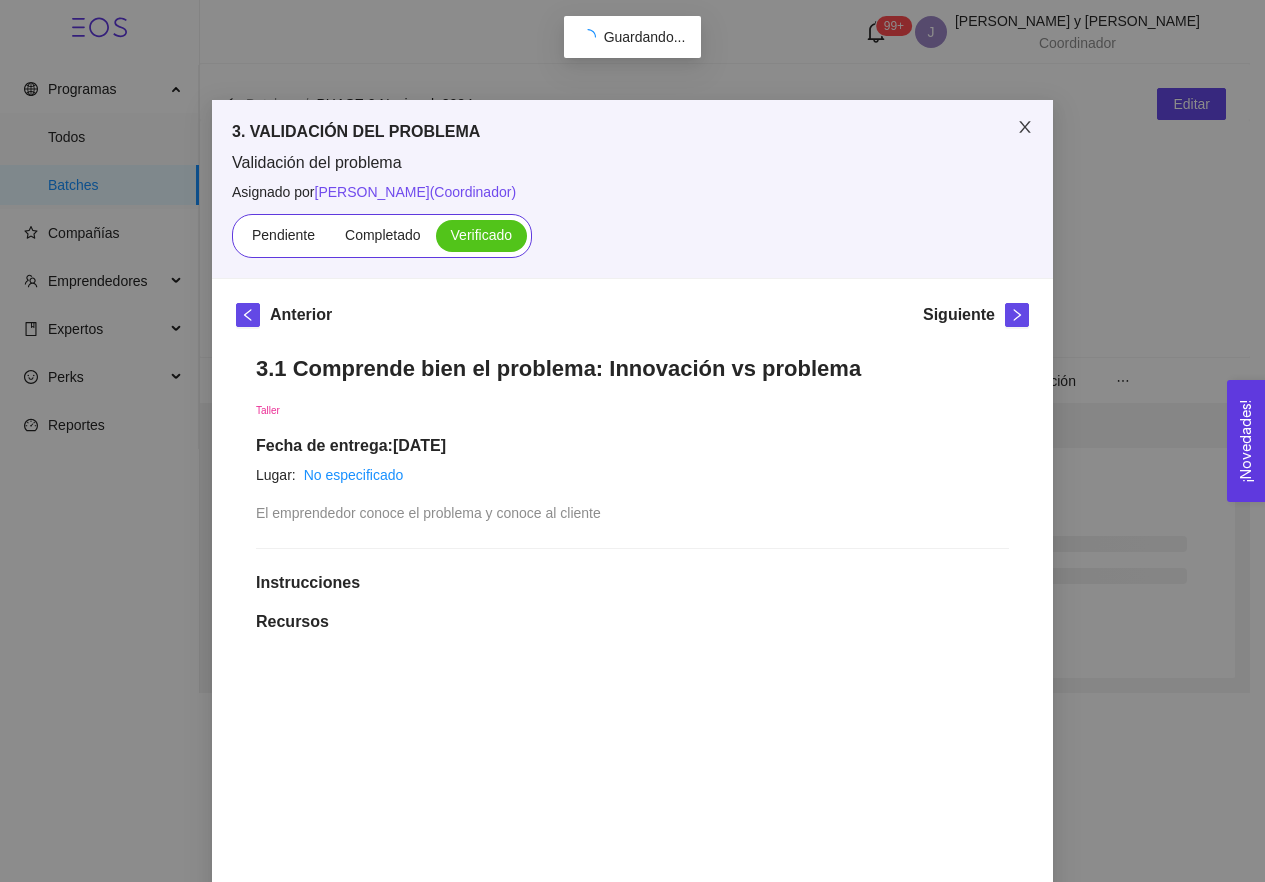 scroll, scrollTop: 0, scrollLeft: 0, axis: both 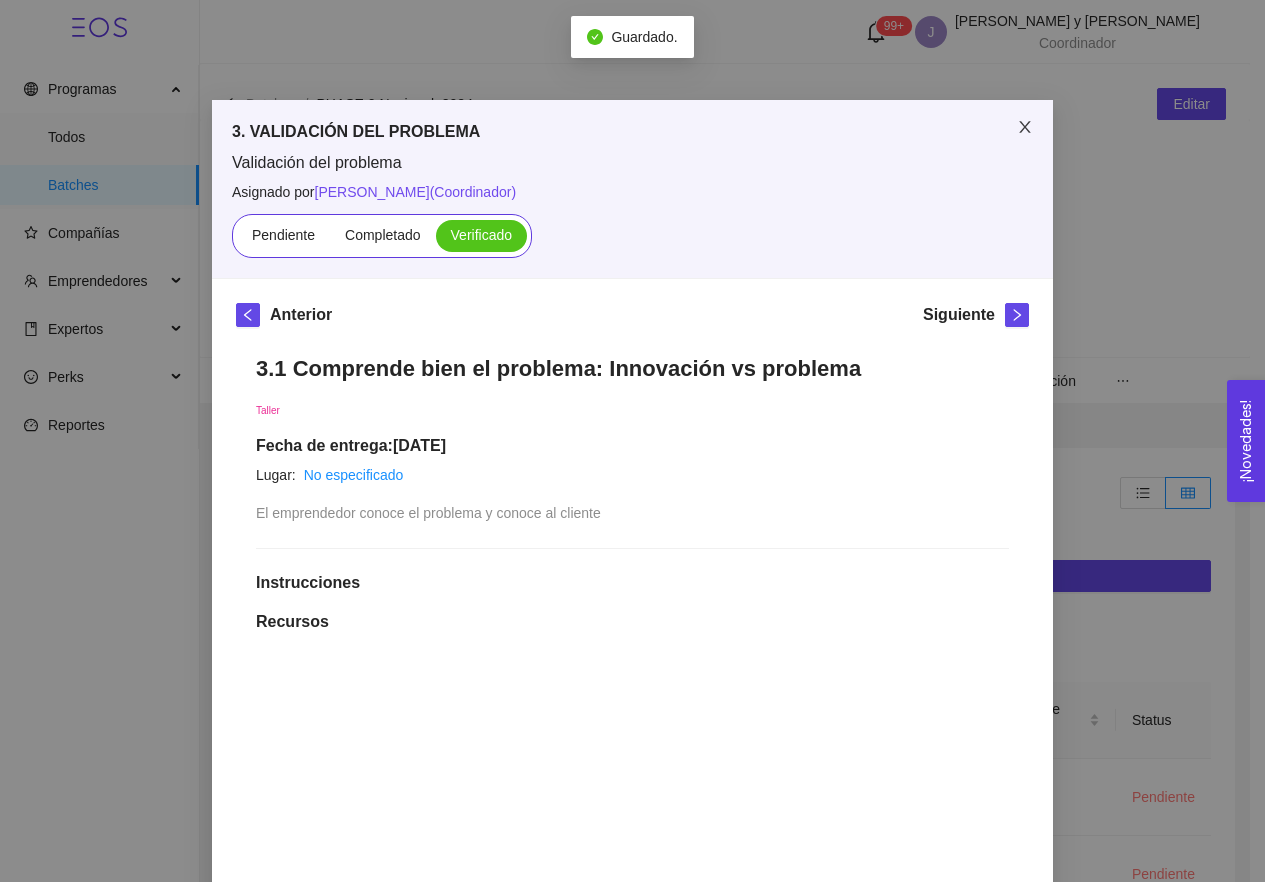 click 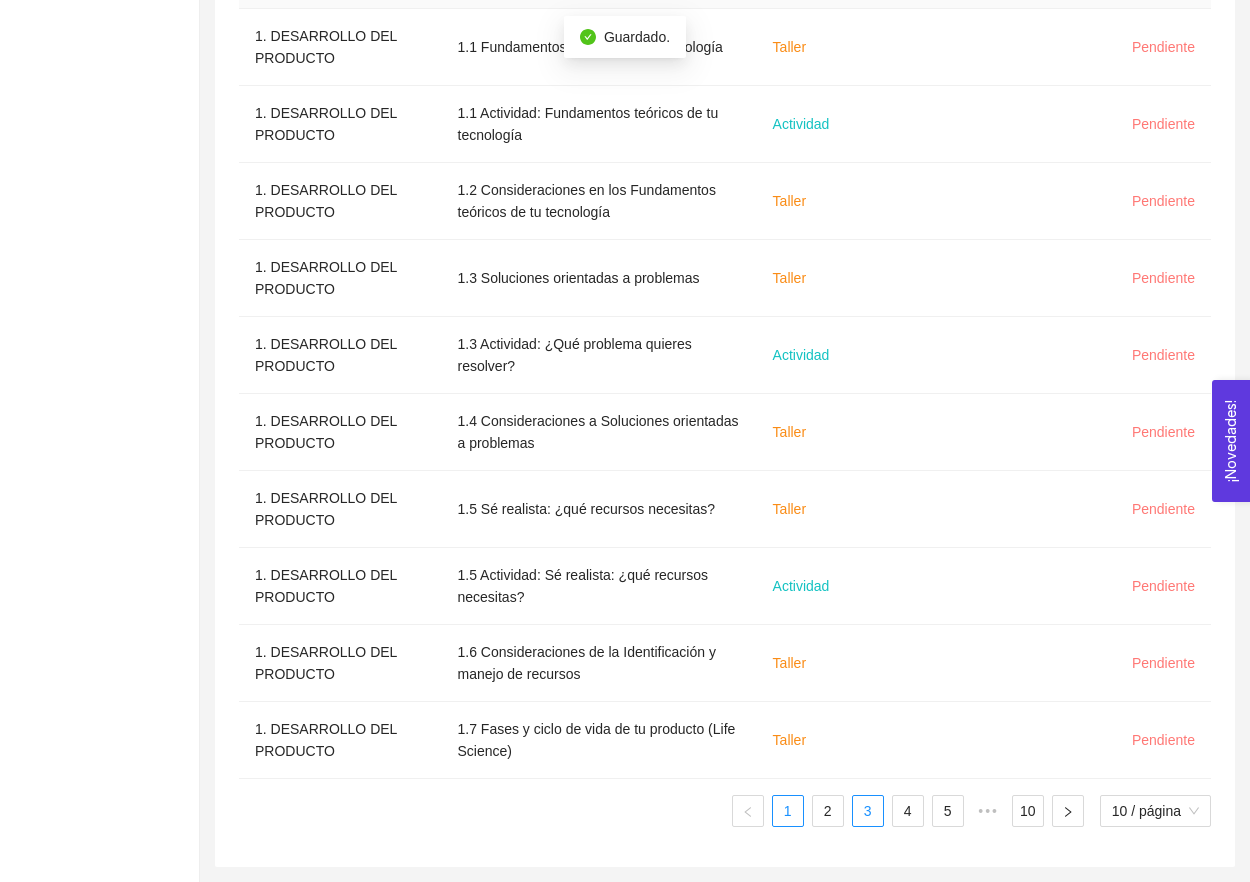 scroll, scrollTop: 750, scrollLeft: 0, axis: vertical 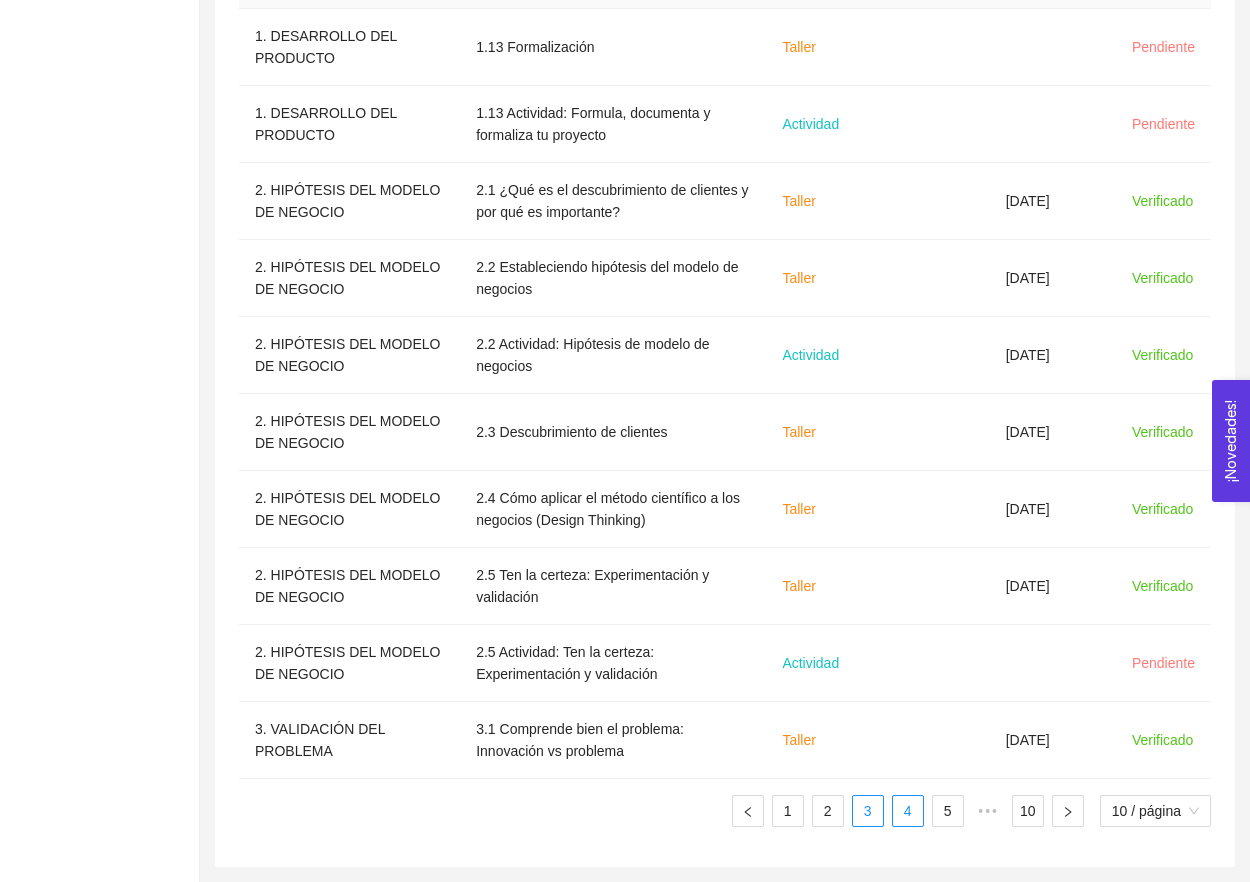 click on "4" at bounding box center [908, 811] 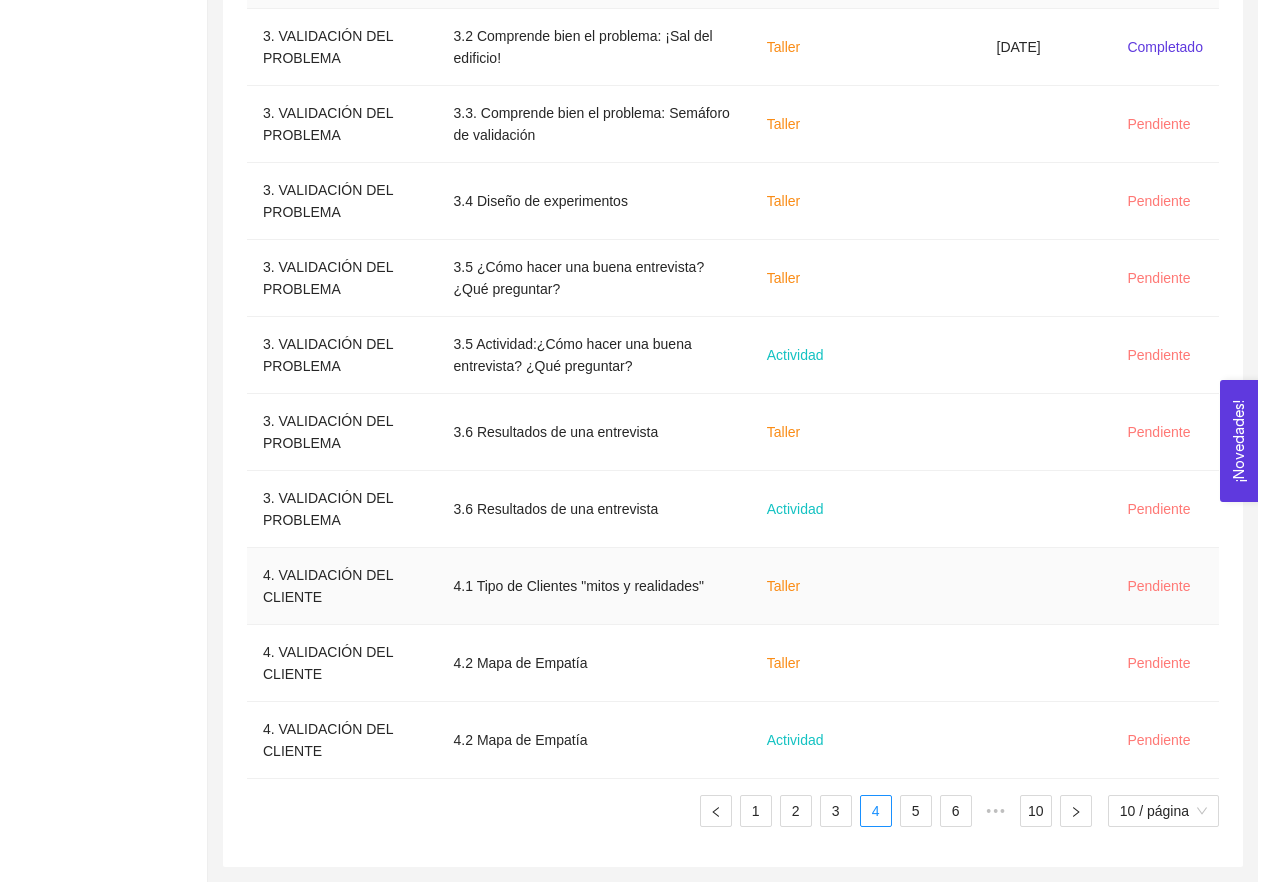 scroll, scrollTop: 332, scrollLeft: 0, axis: vertical 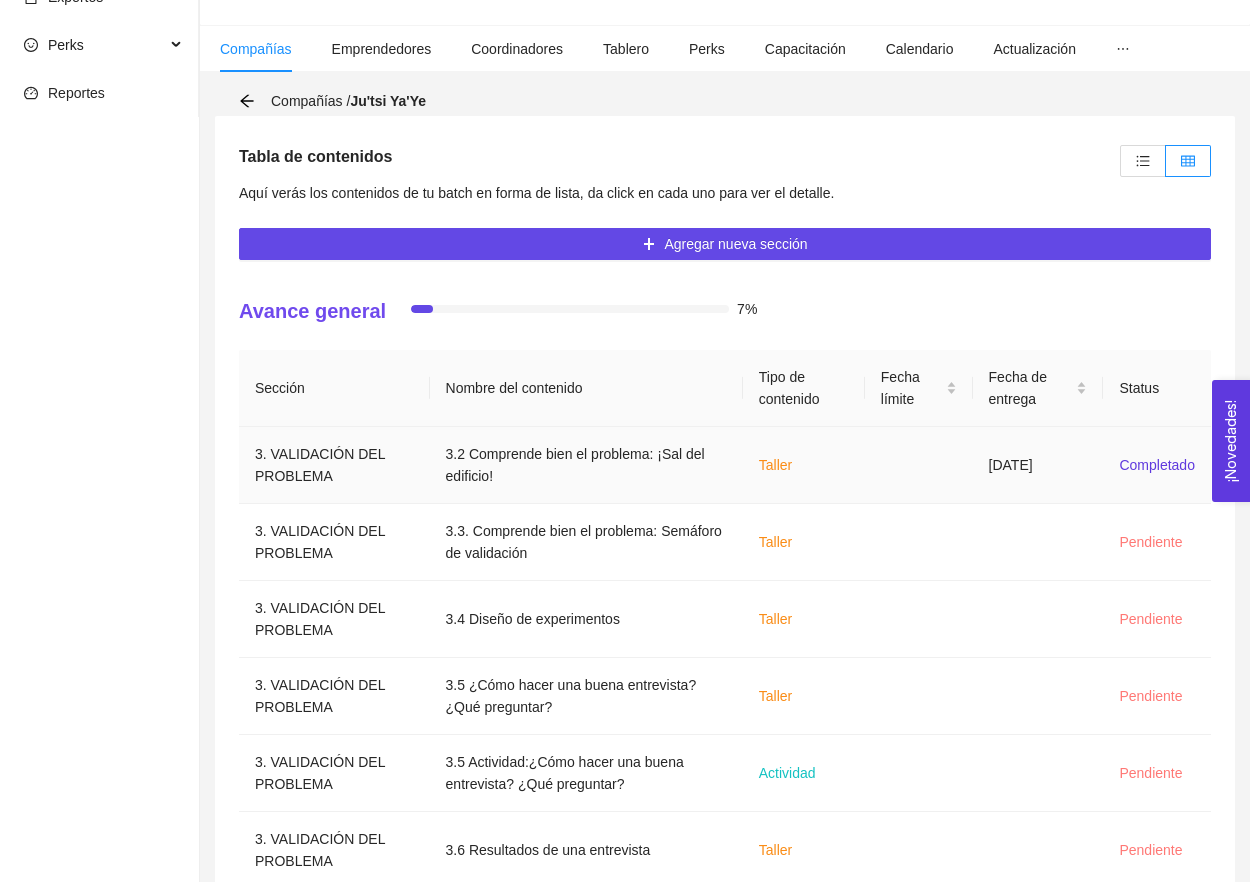 click at bounding box center [919, 465] 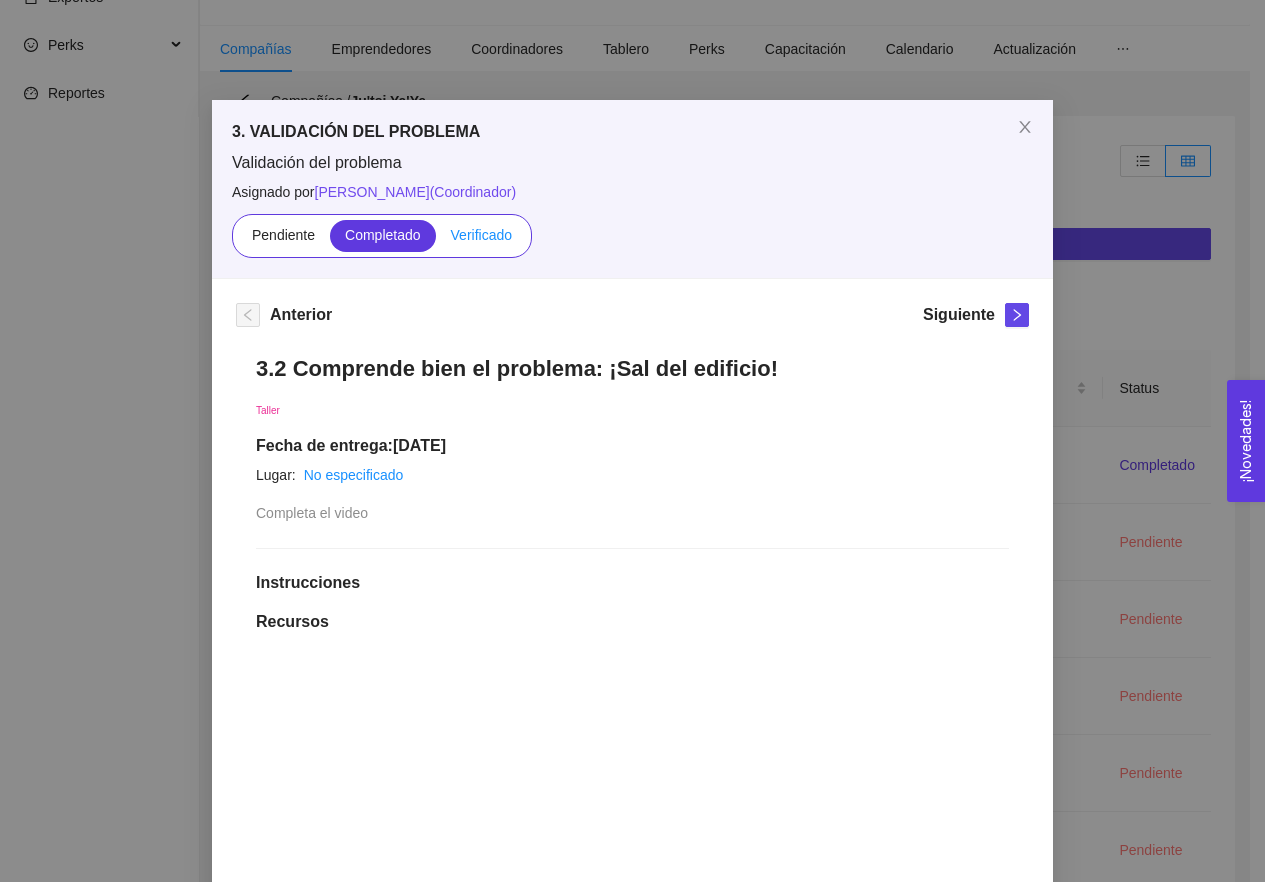 click on "Verificado" at bounding box center [481, 235] 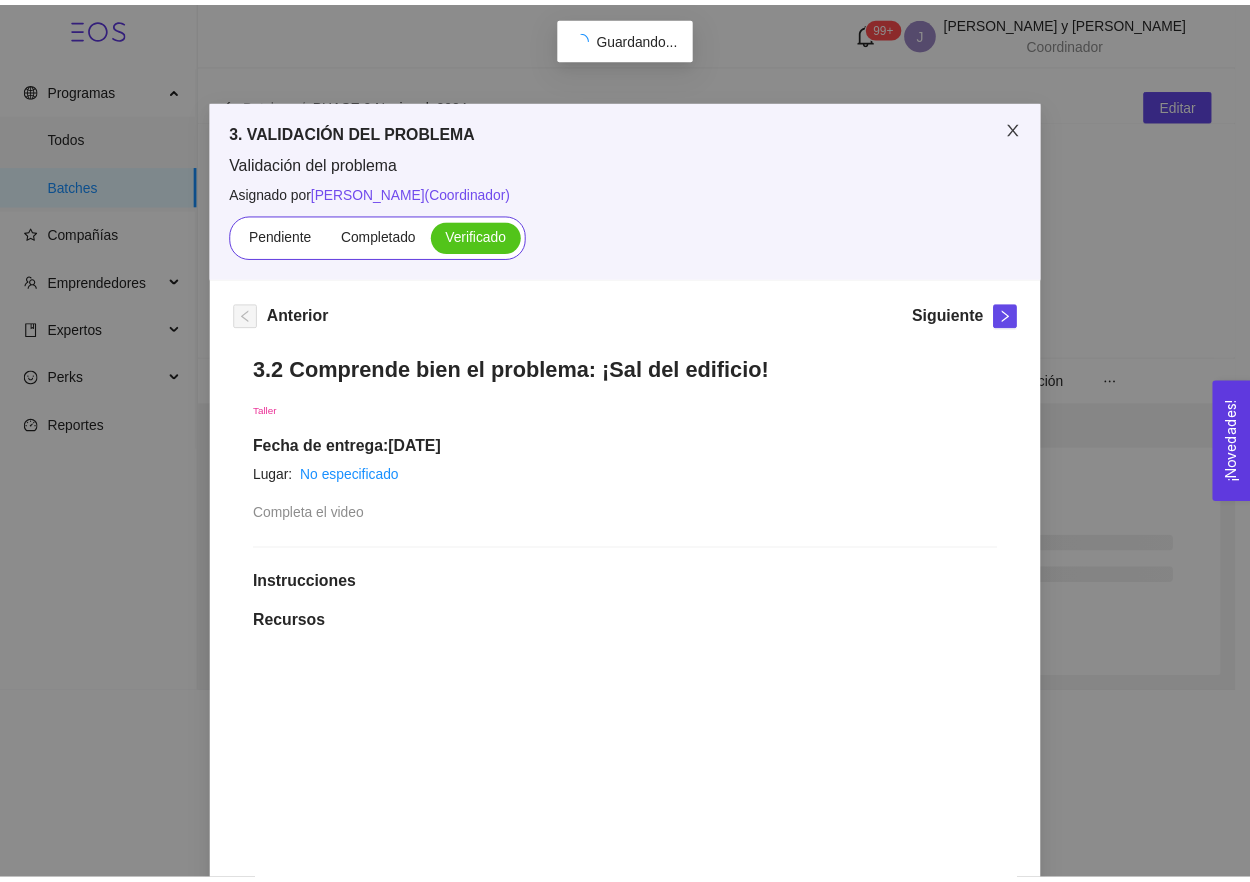 scroll, scrollTop: 0, scrollLeft: 0, axis: both 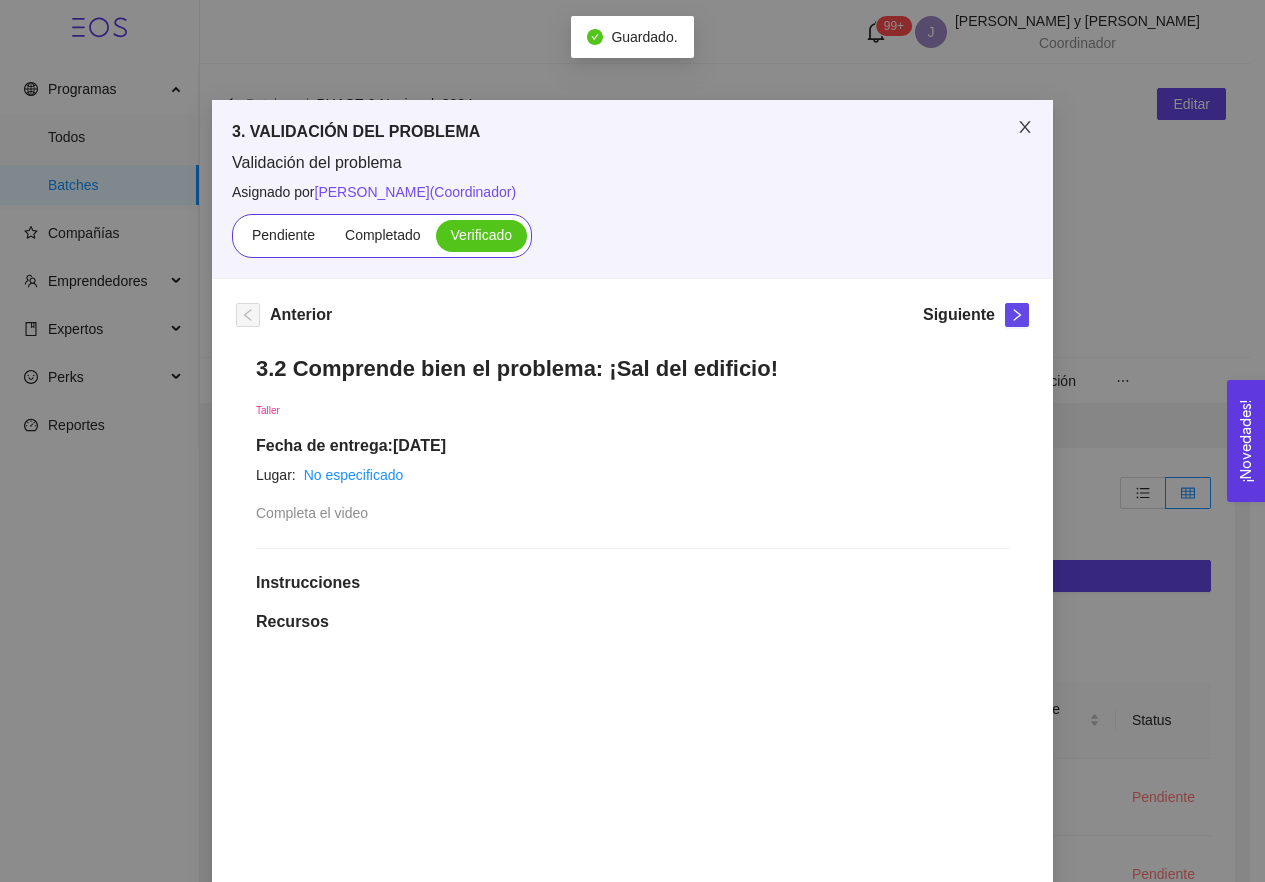 click at bounding box center (1025, 128) 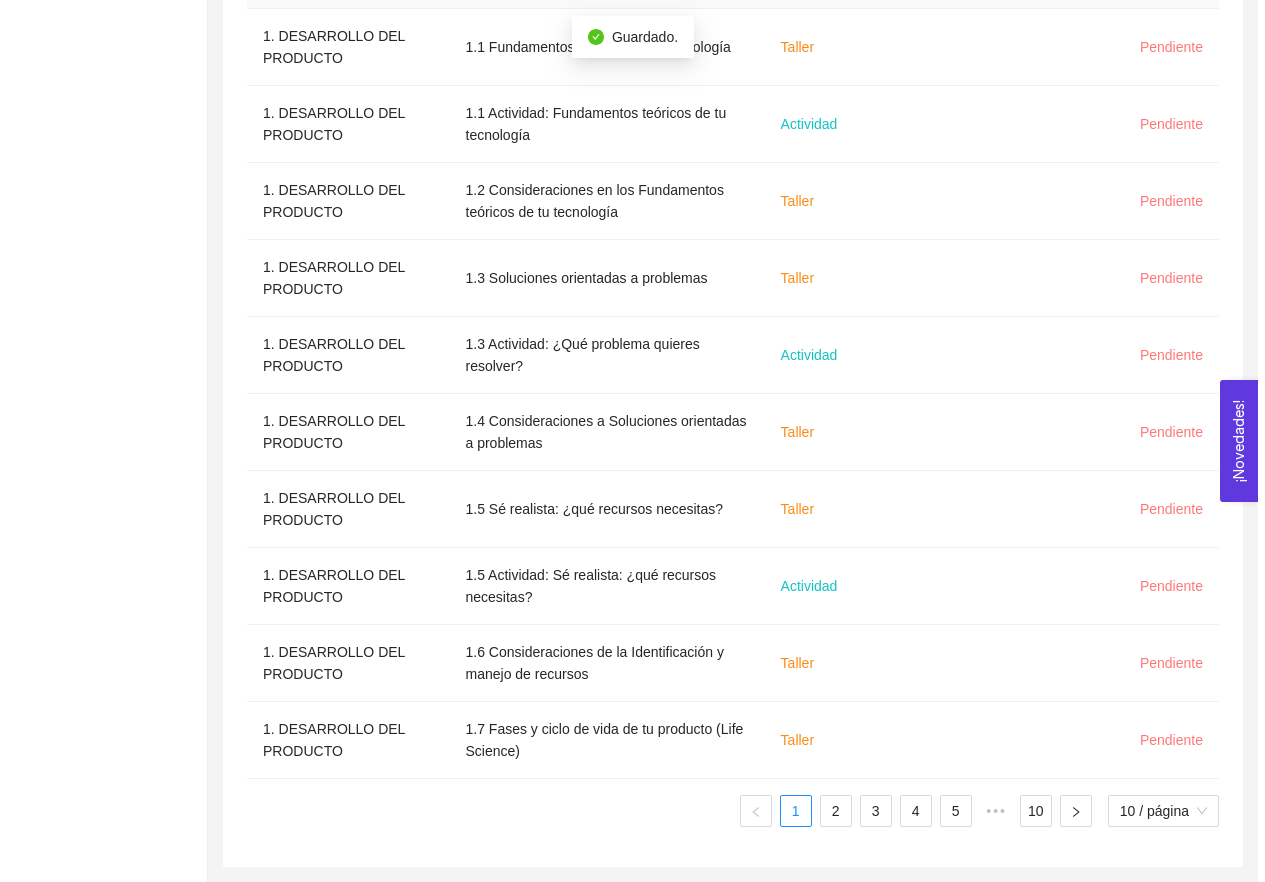 scroll, scrollTop: 750, scrollLeft: 0, axis: vertical 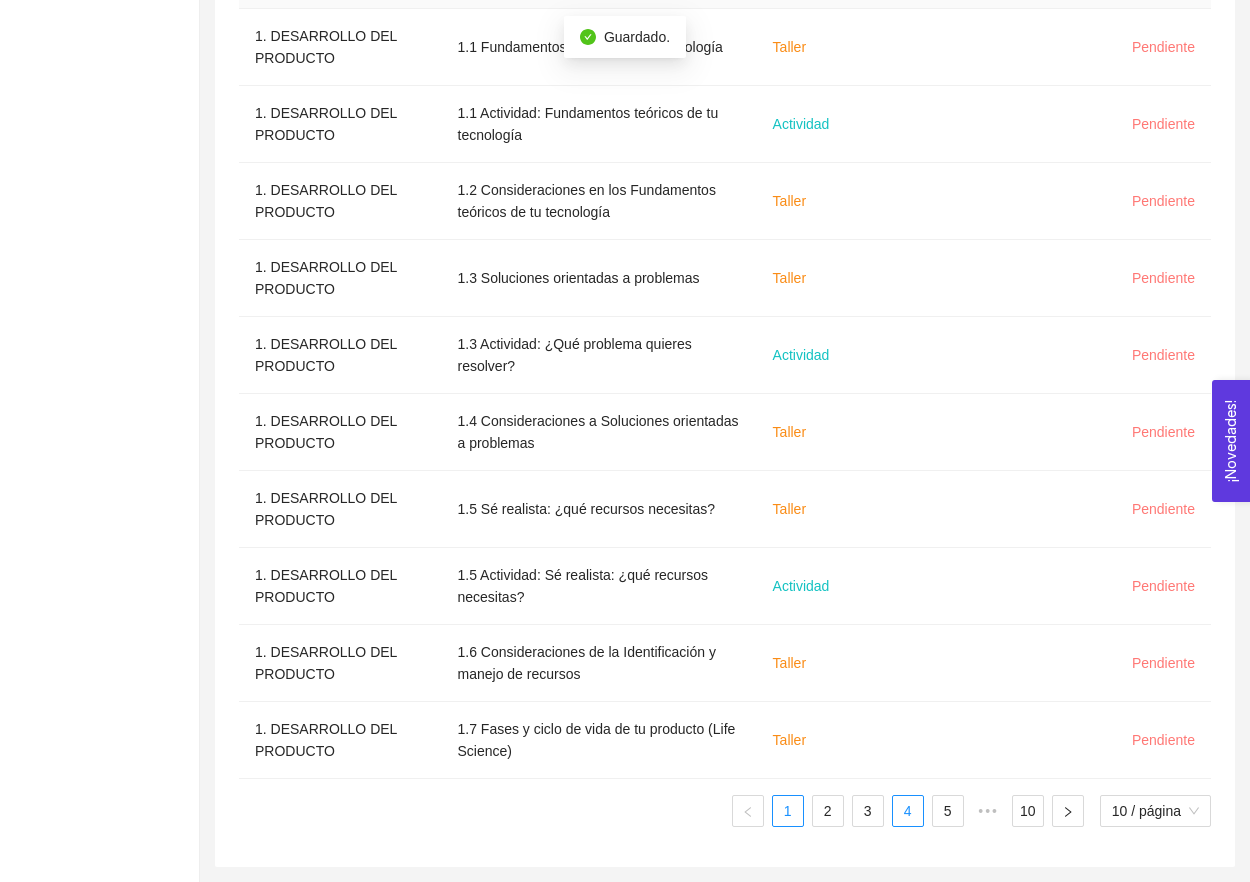 click on "4" at bounding box center [908, 811] 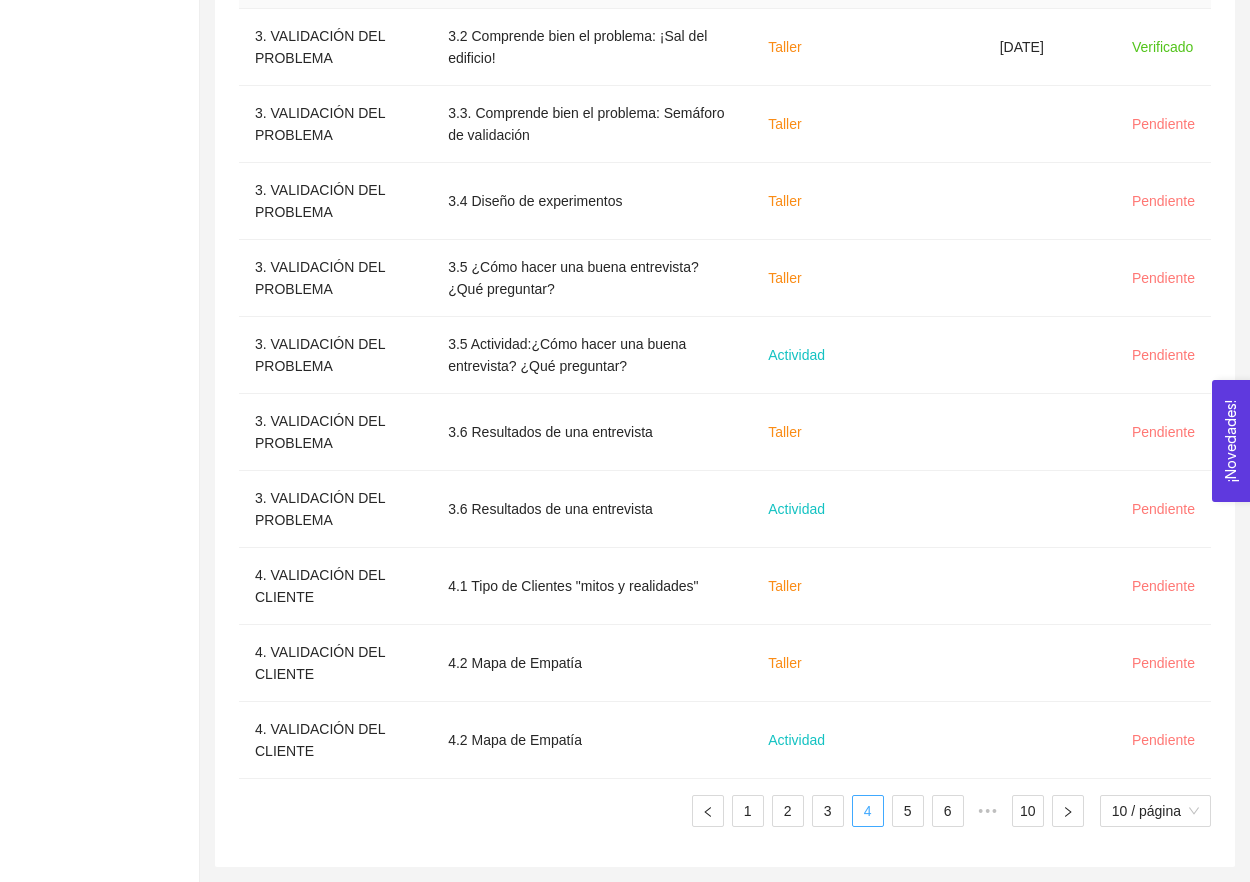 click on "5" at bounding box center [908, 811] 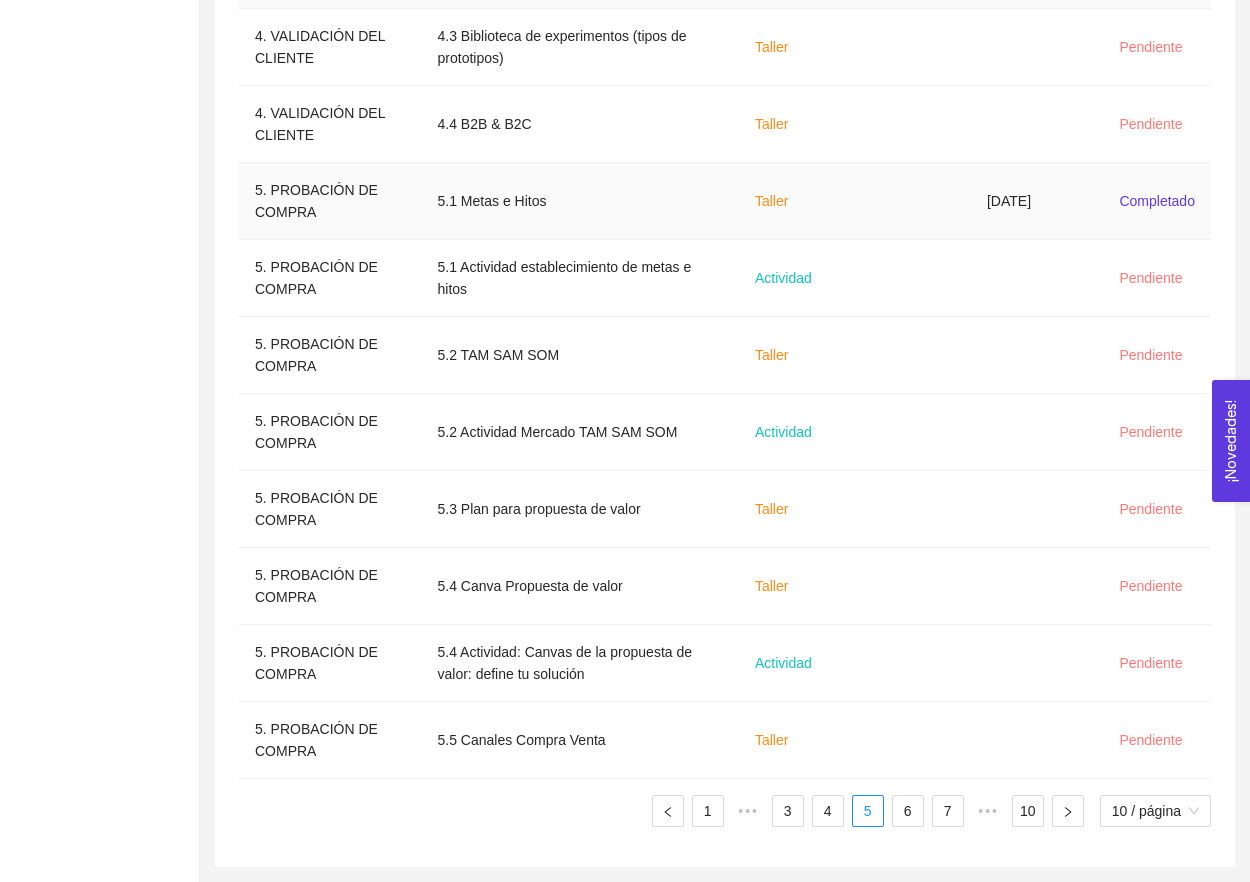 click on "[DATE]" at bounding box center (1037, 201) 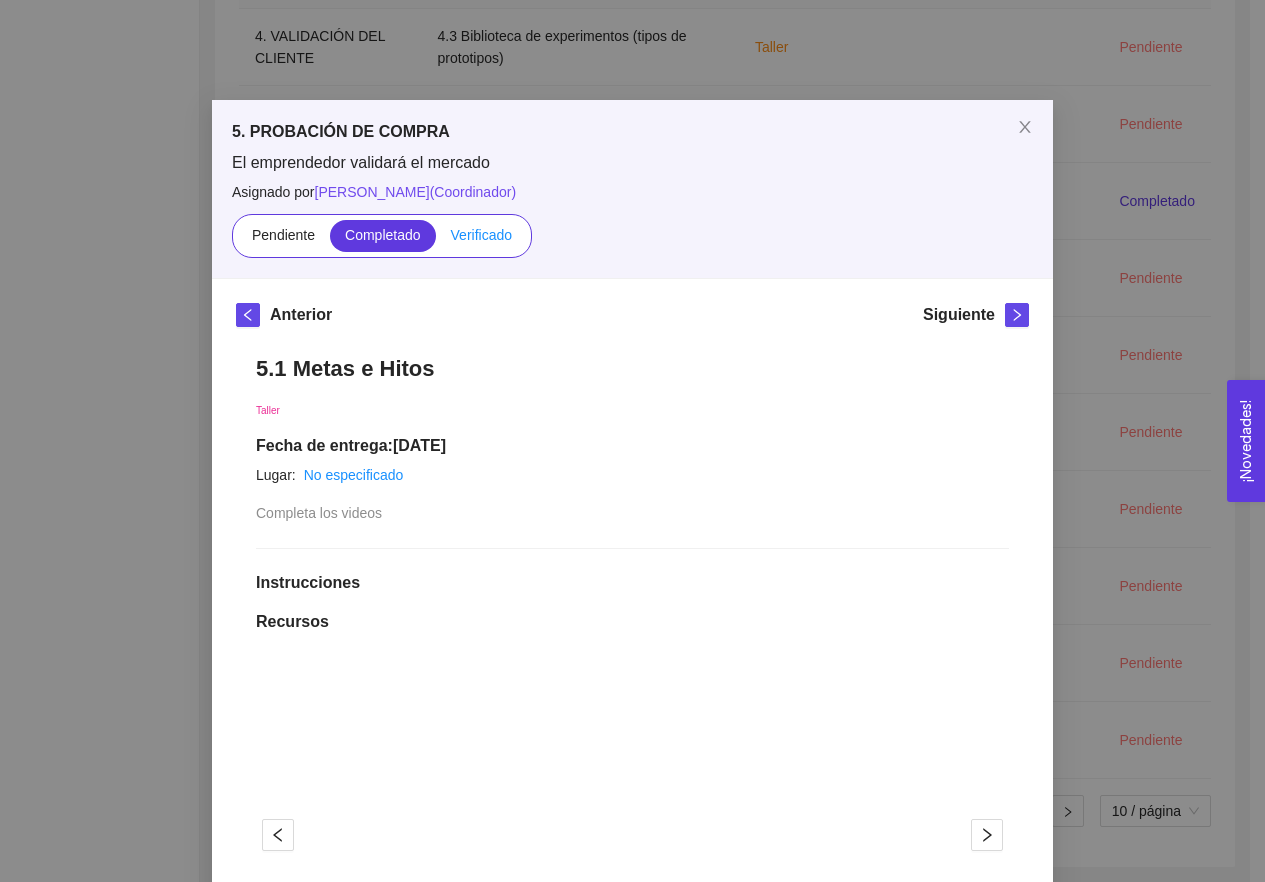 click on "Verificado" at bounding box center [481, 235] 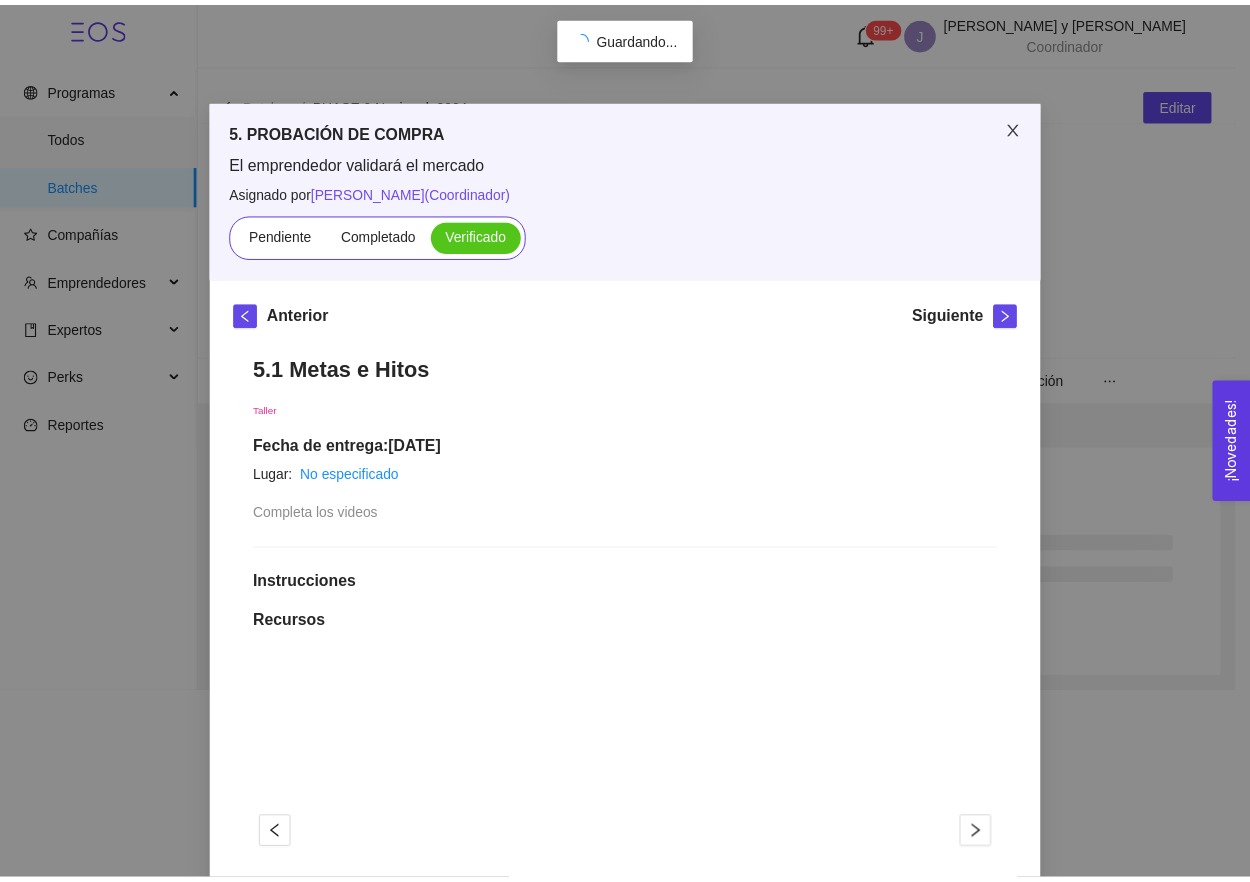 scroll, scrollTop: 0, scrollLeft: 0, axis: both 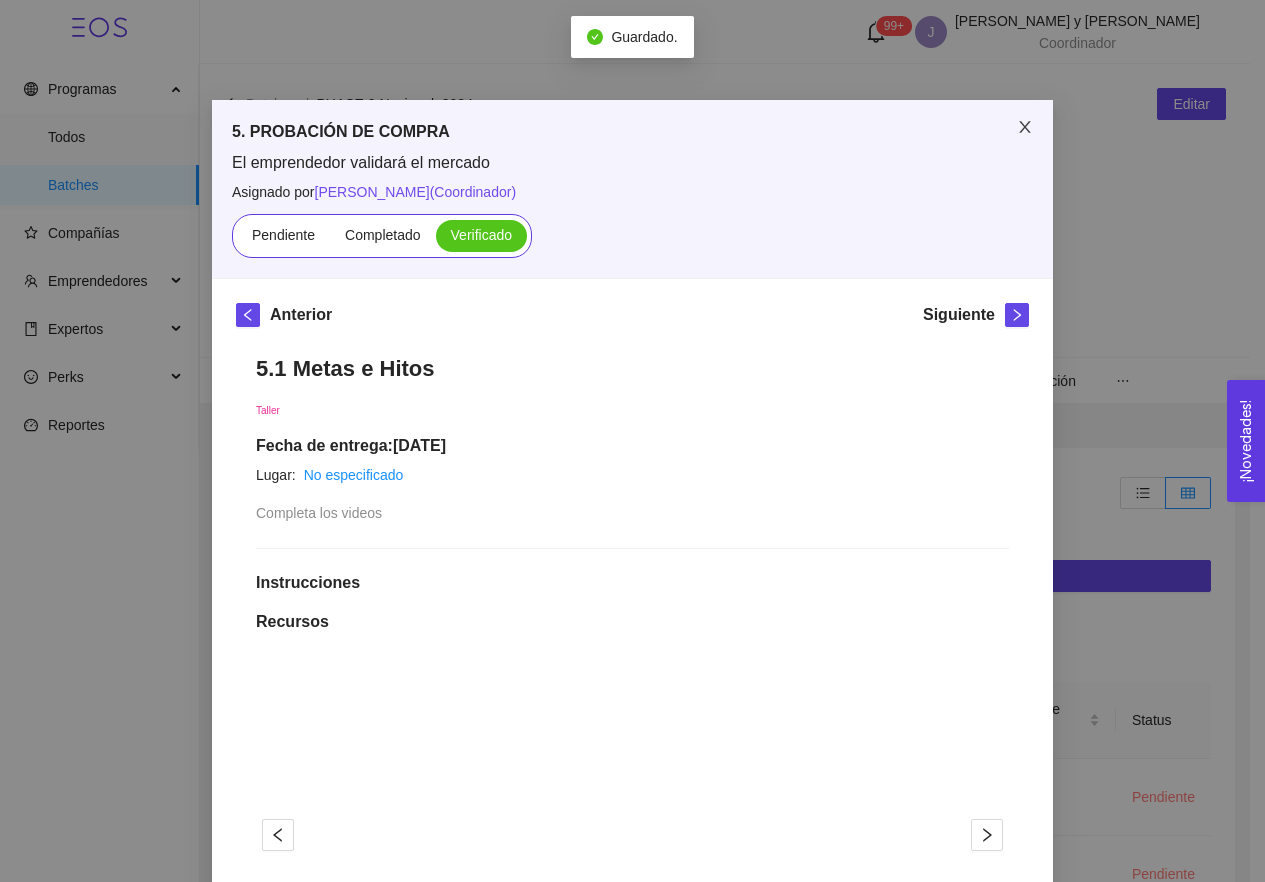 click 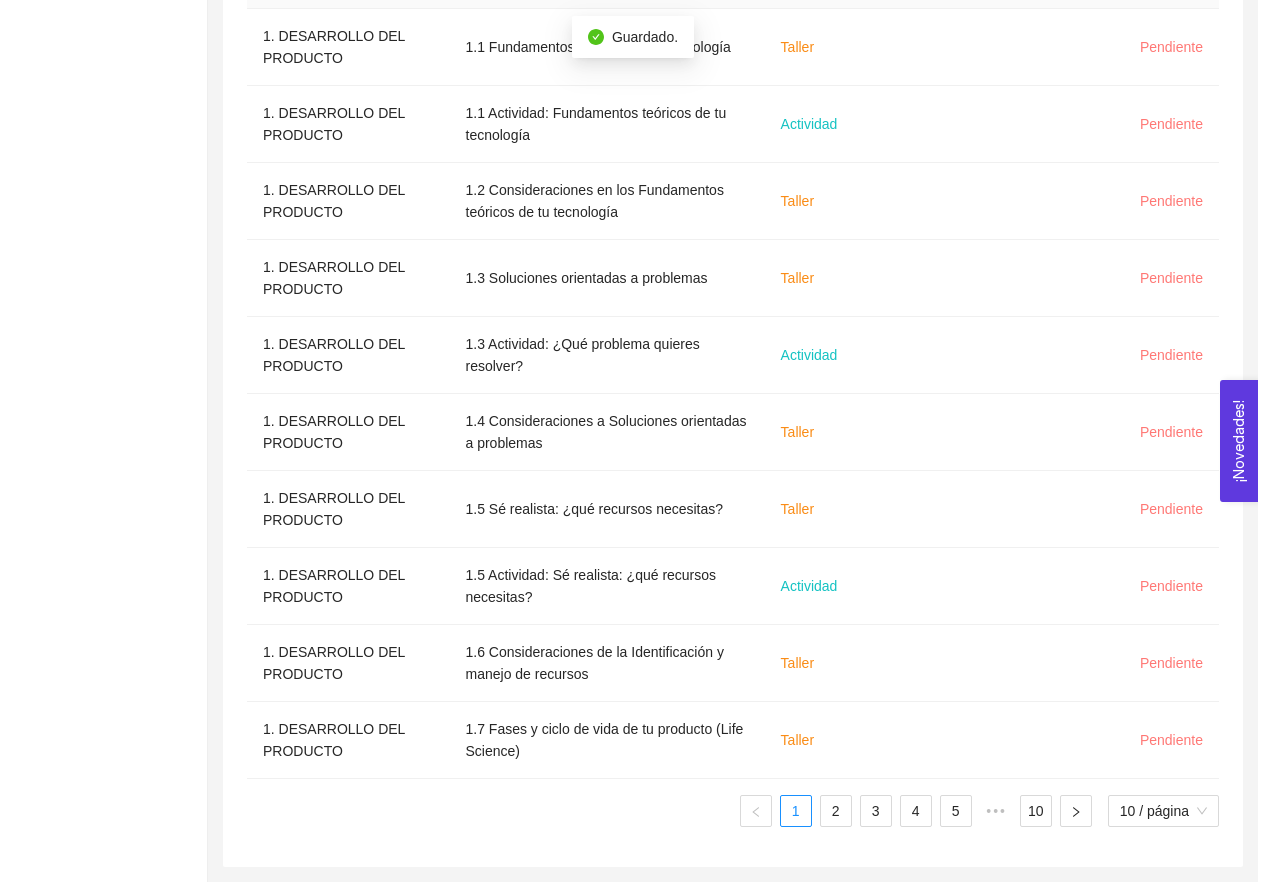 scroll, scrollTop: 750, scrollLeft: 0, axis: vertical 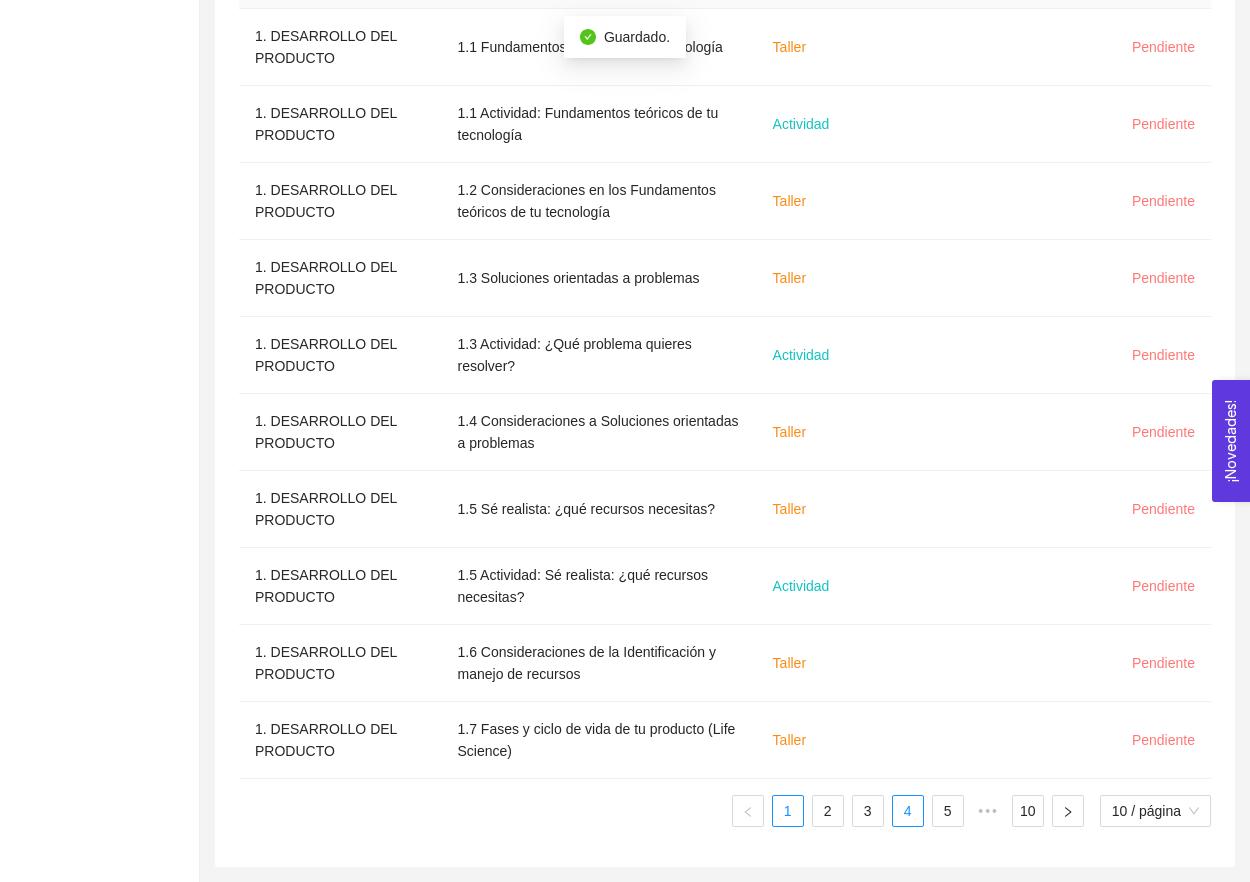 click on "4" at bounding box center (908, 811) 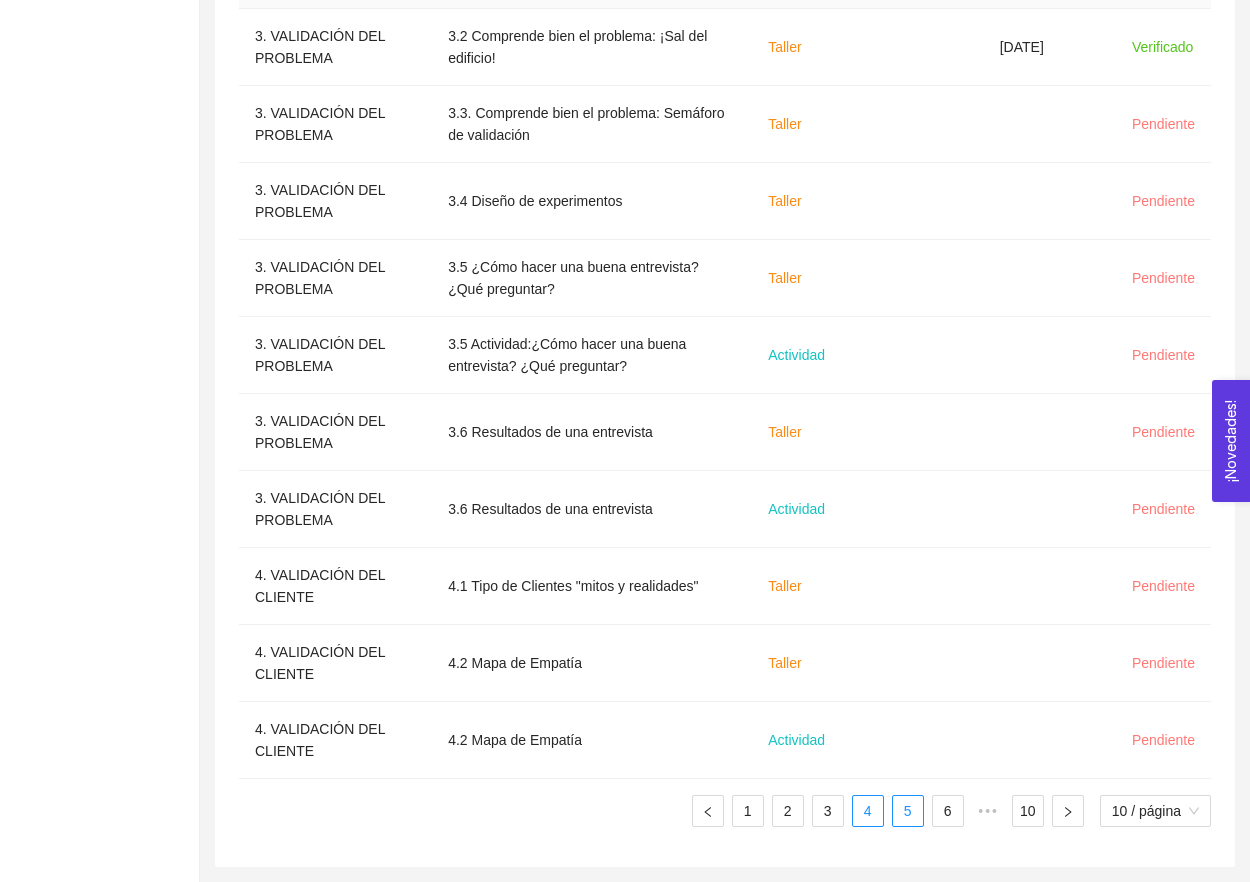 click on "5" at bounding box center (908, 811) 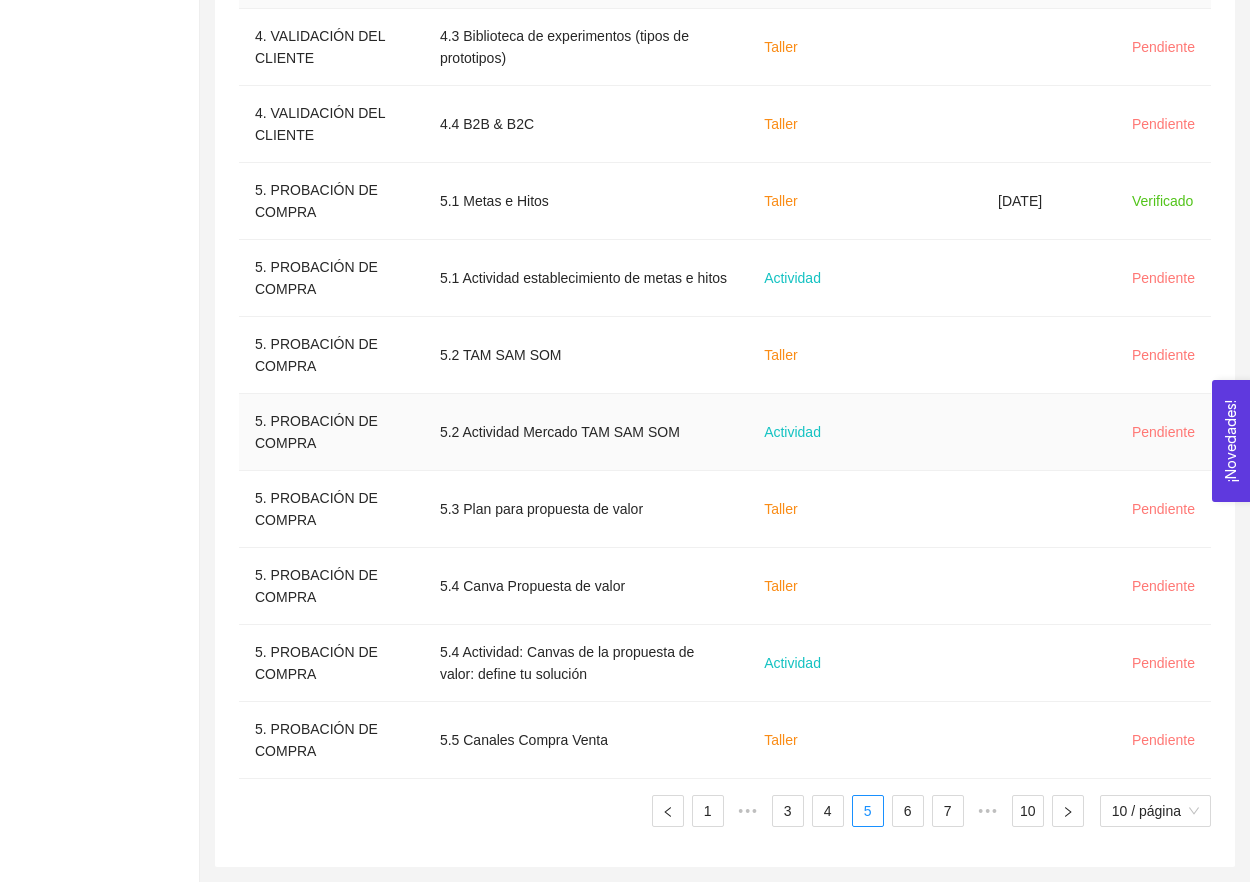 click at bounding box center (928, 432) 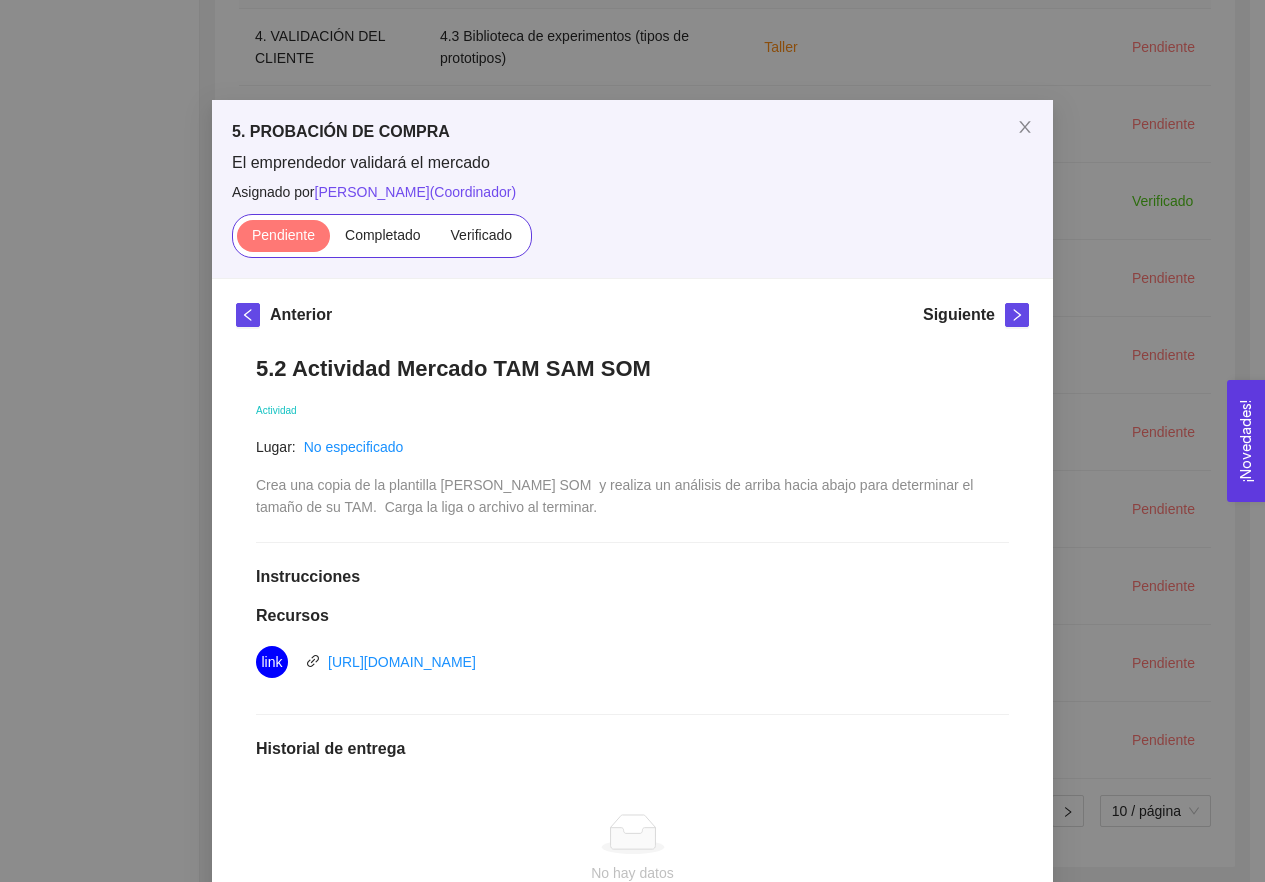 scroll, scrollTop: -1, scrollLeft: 0, axis: vertical 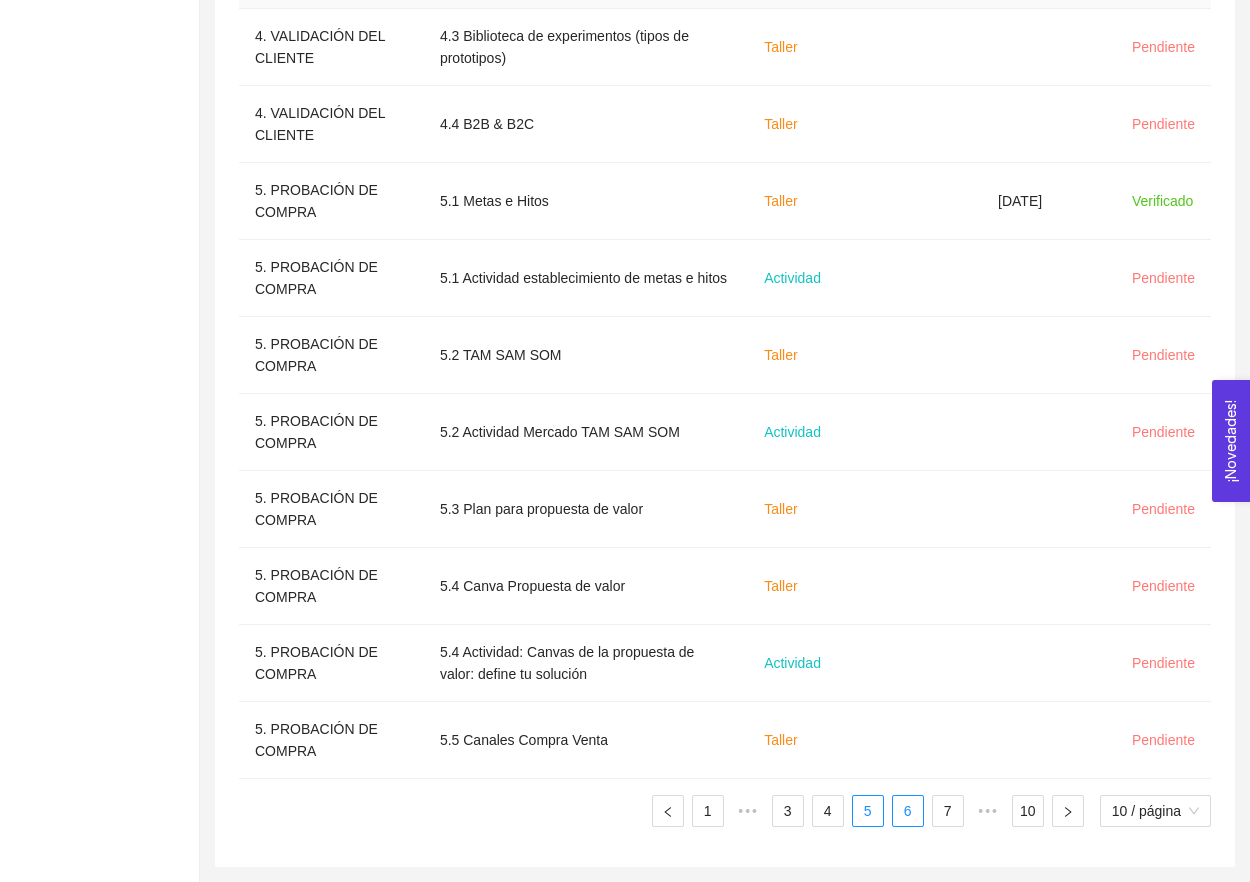 click on "6" at bounding box center (908, 811) 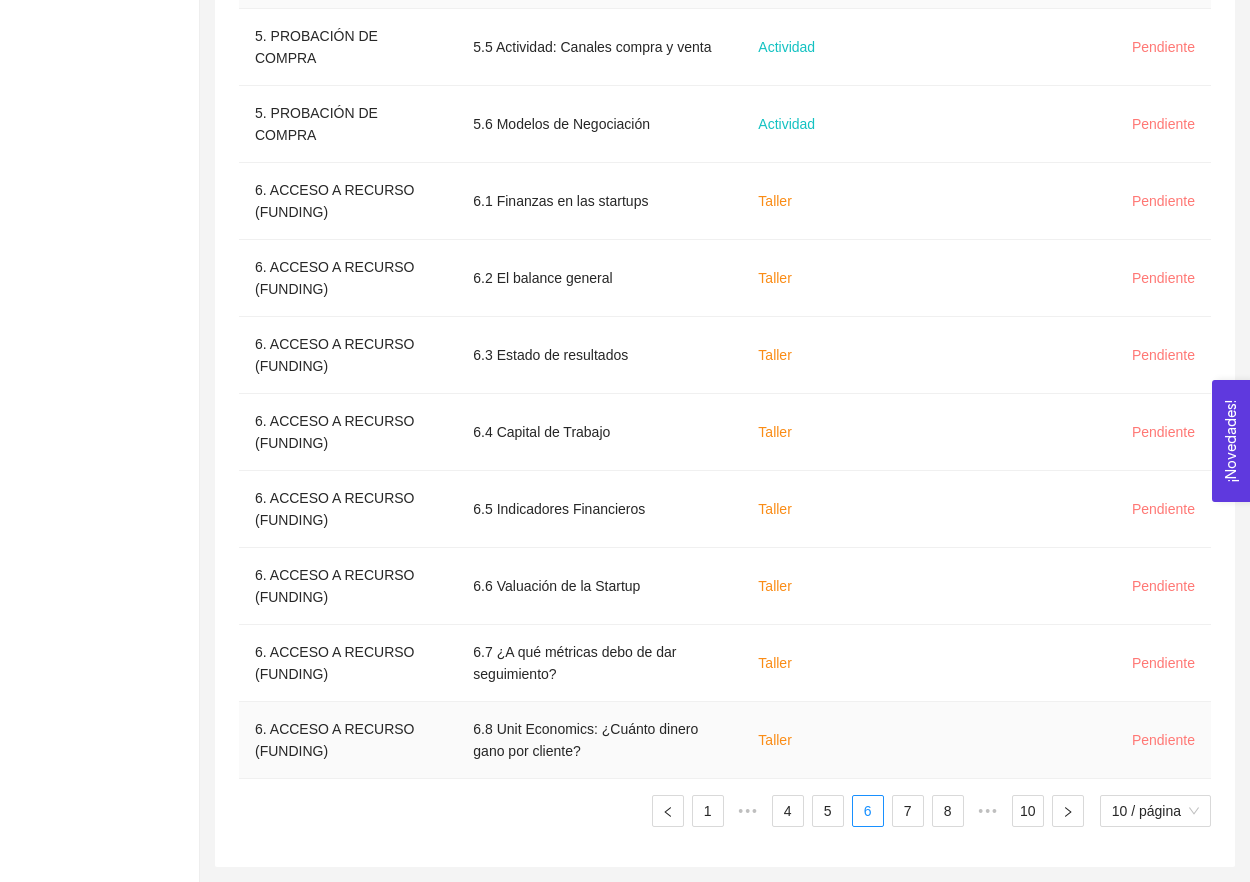 scroll, scrollTop: 750, scrollLeft: 0, axis: vertical 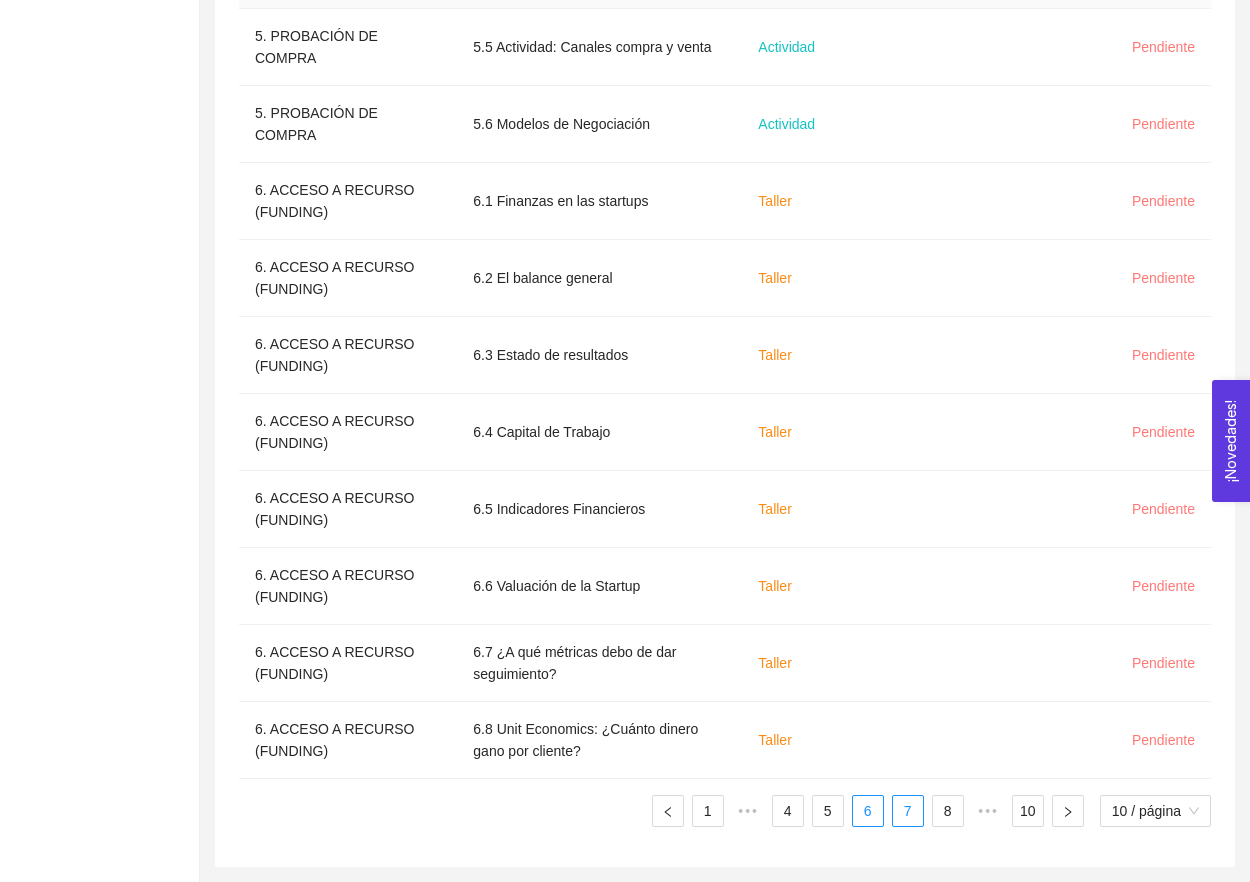 click on "7" at bounding box center [908, 811] 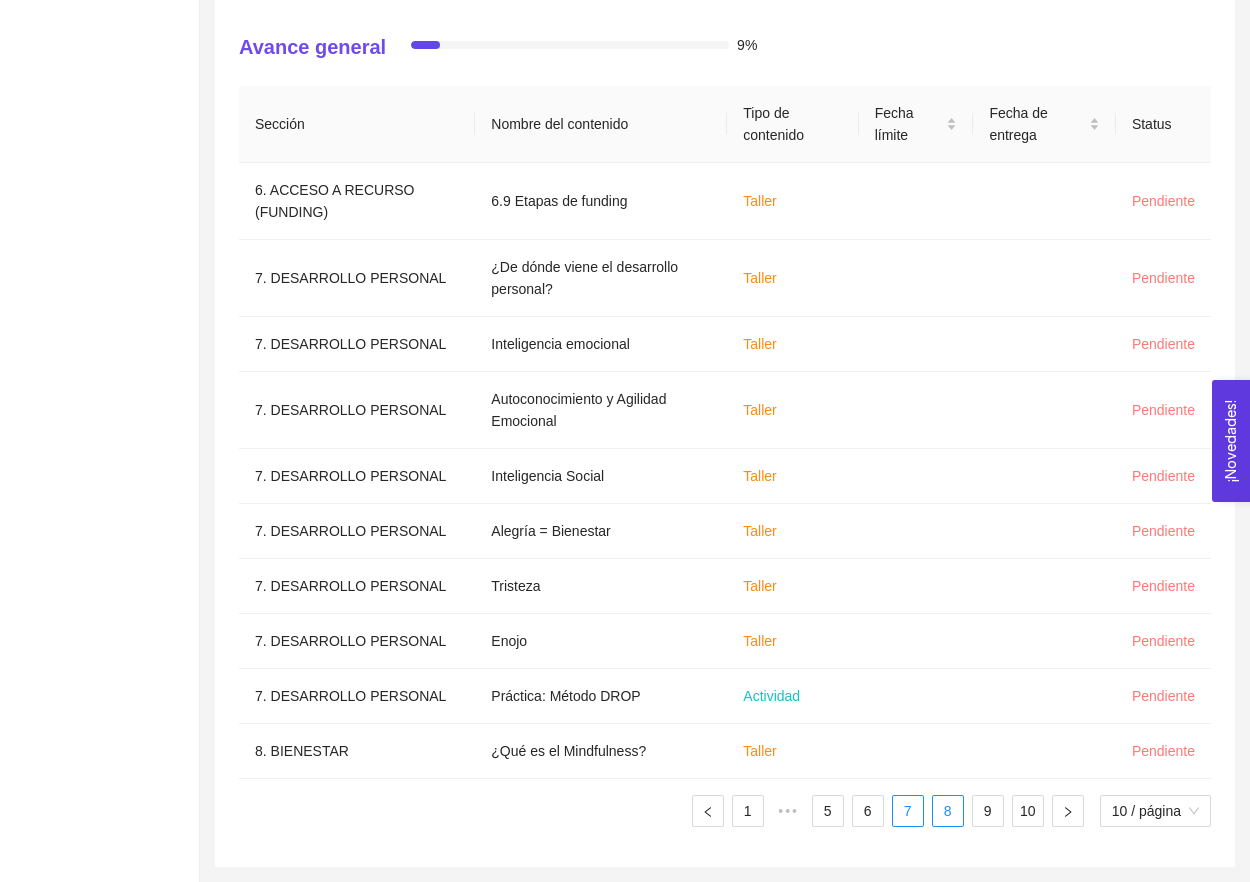 click on "8" at bounding box center (948, 811) 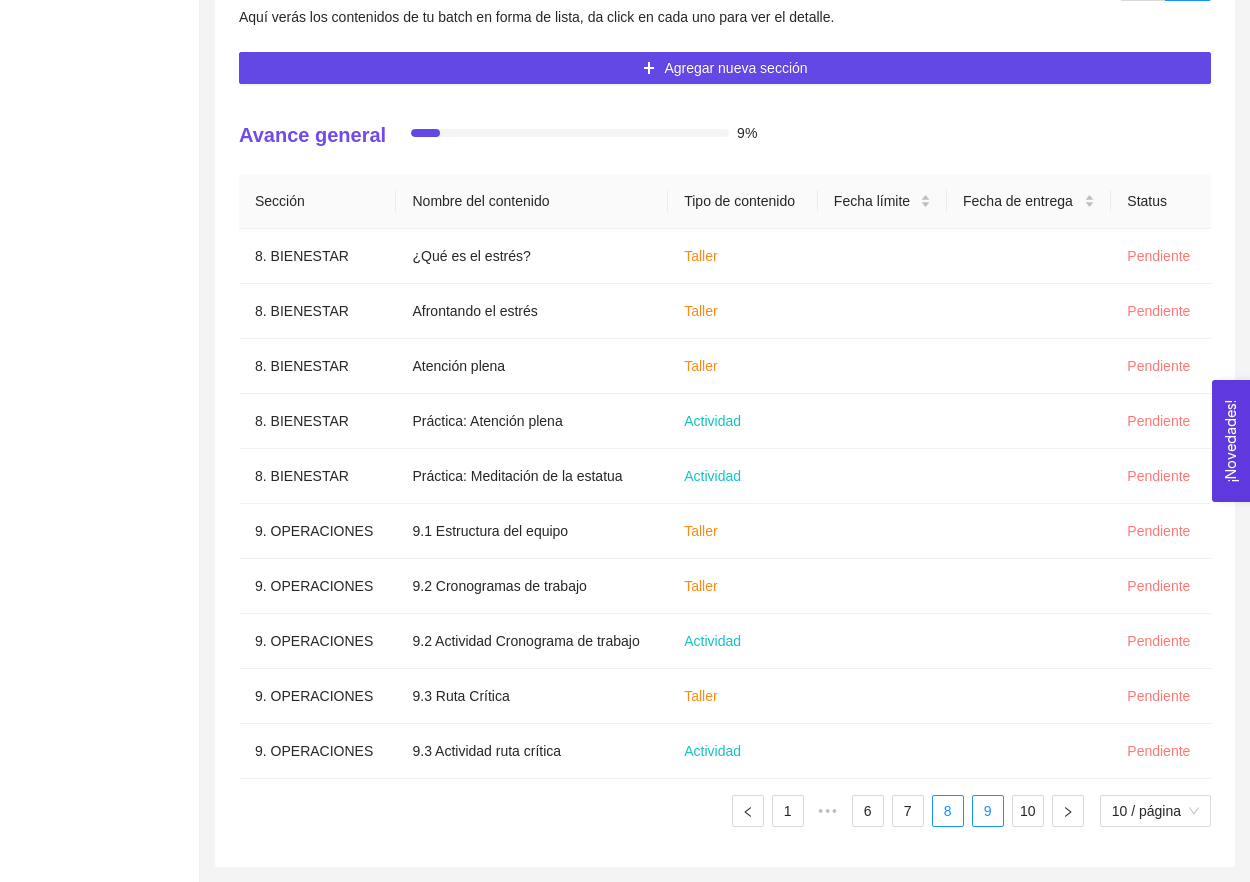 click on "9" at bounding box center (988, 811) 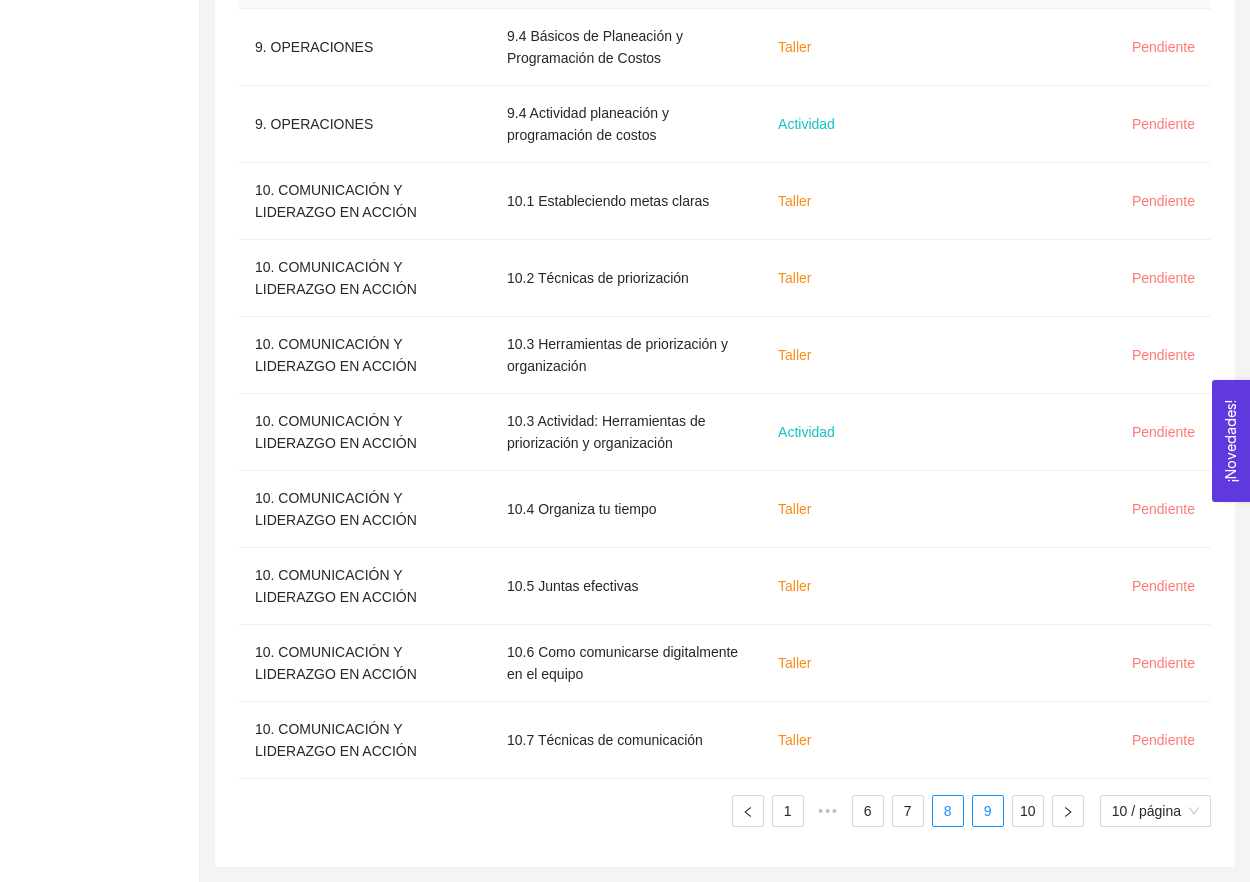 click on "8" at bounding box center [948, 811] 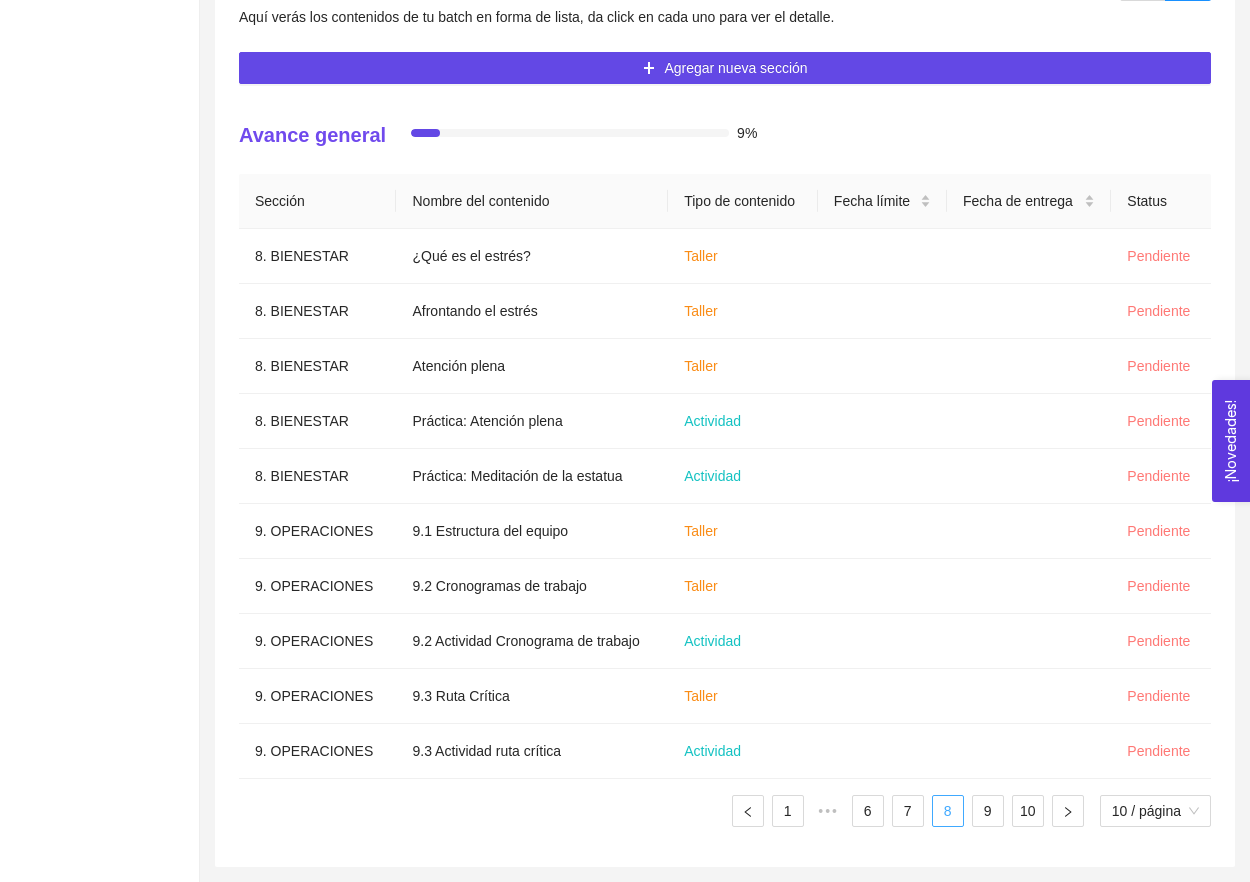 scroll, scrollTop: 508, scrollLeft: 0, axis: vertical 